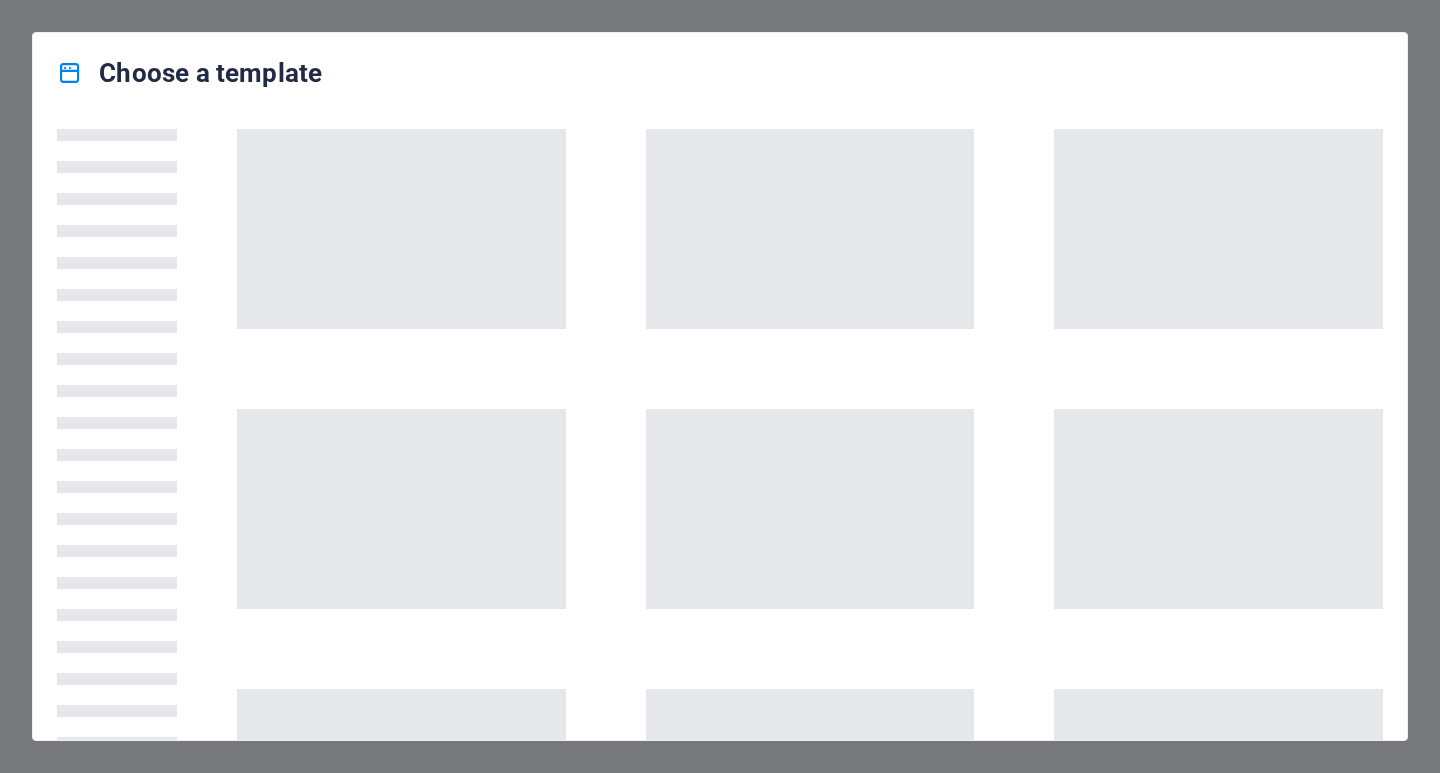 scroll, scrollTop: 0, scrollLeft: 0, axis: both 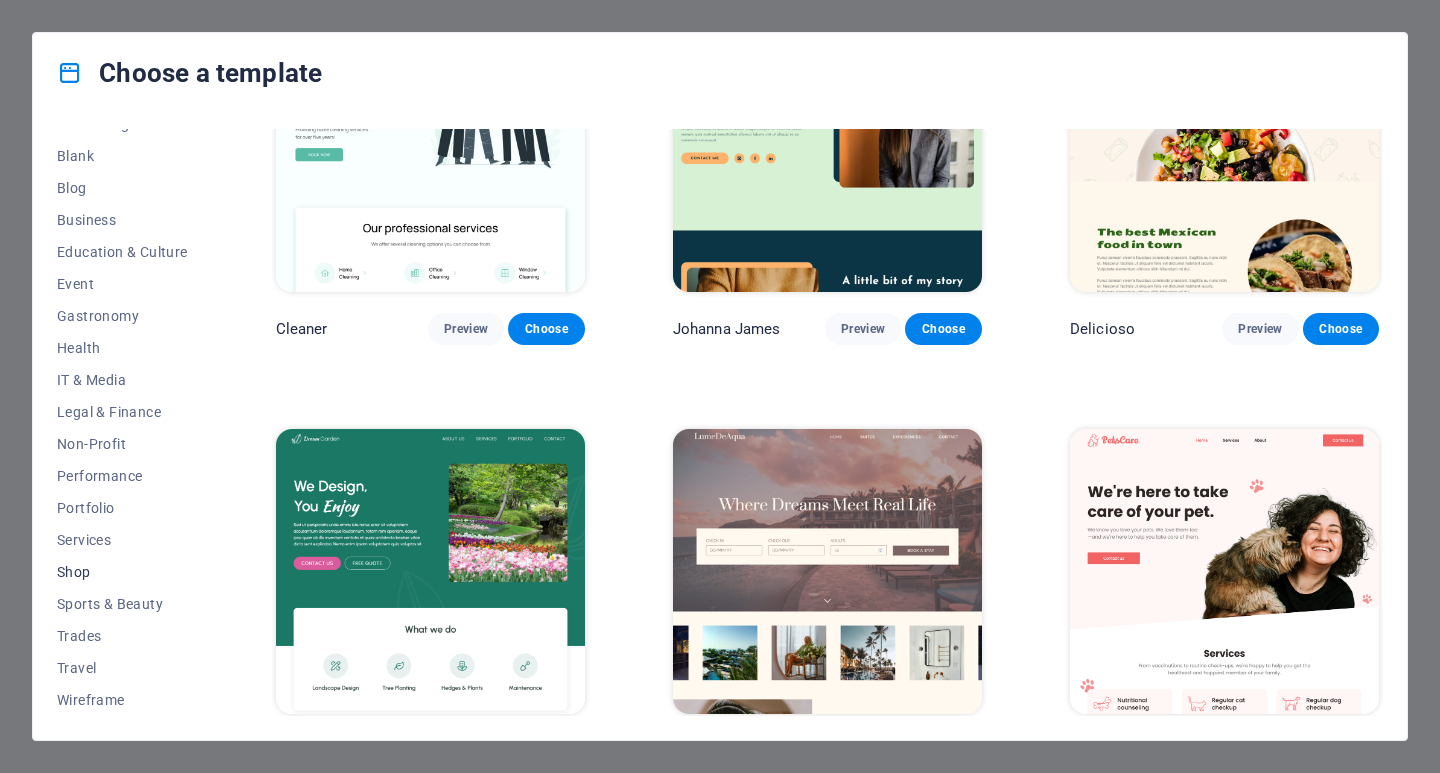 click on "Shop" at bounding box center [122, 572] 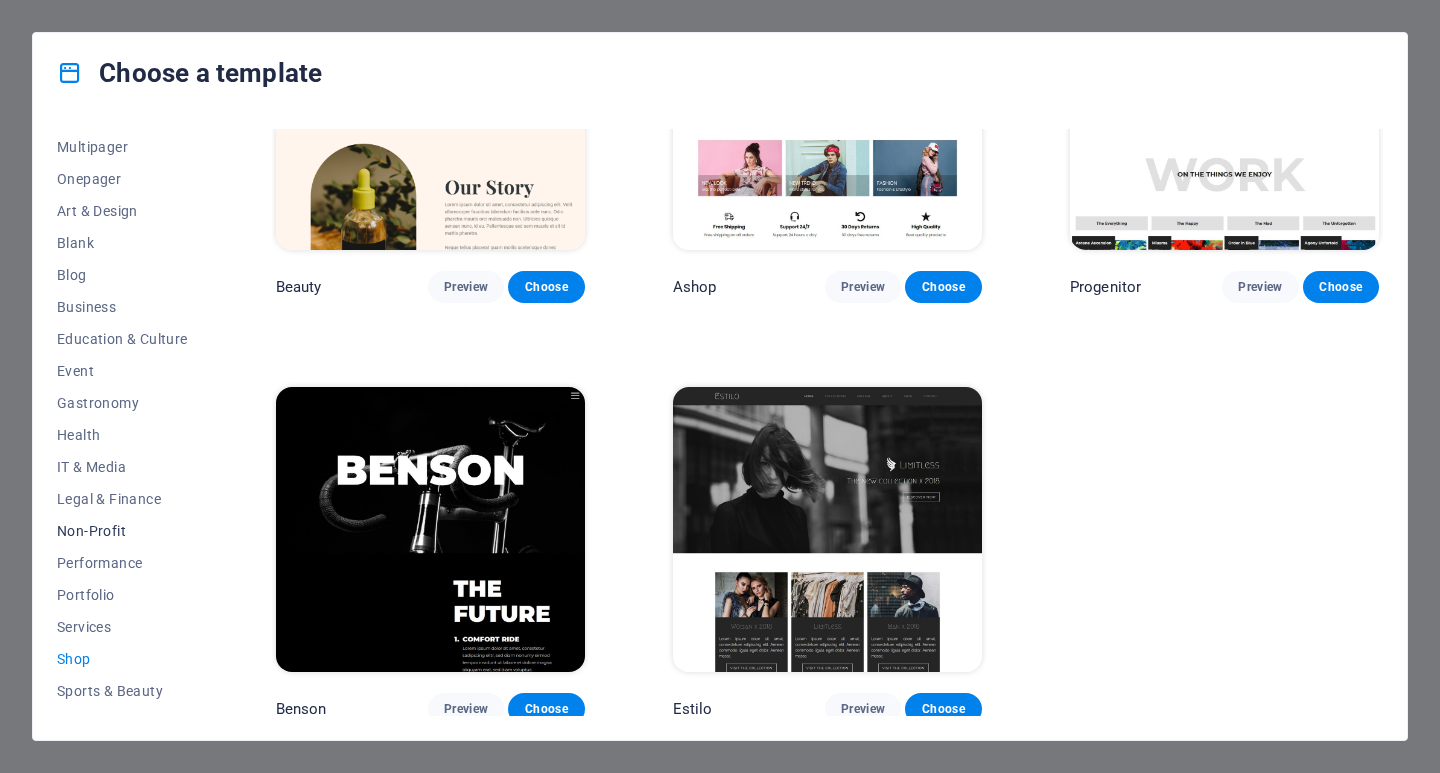 scroll, scrollTop: 0, scrollLeft: 0, axis: both 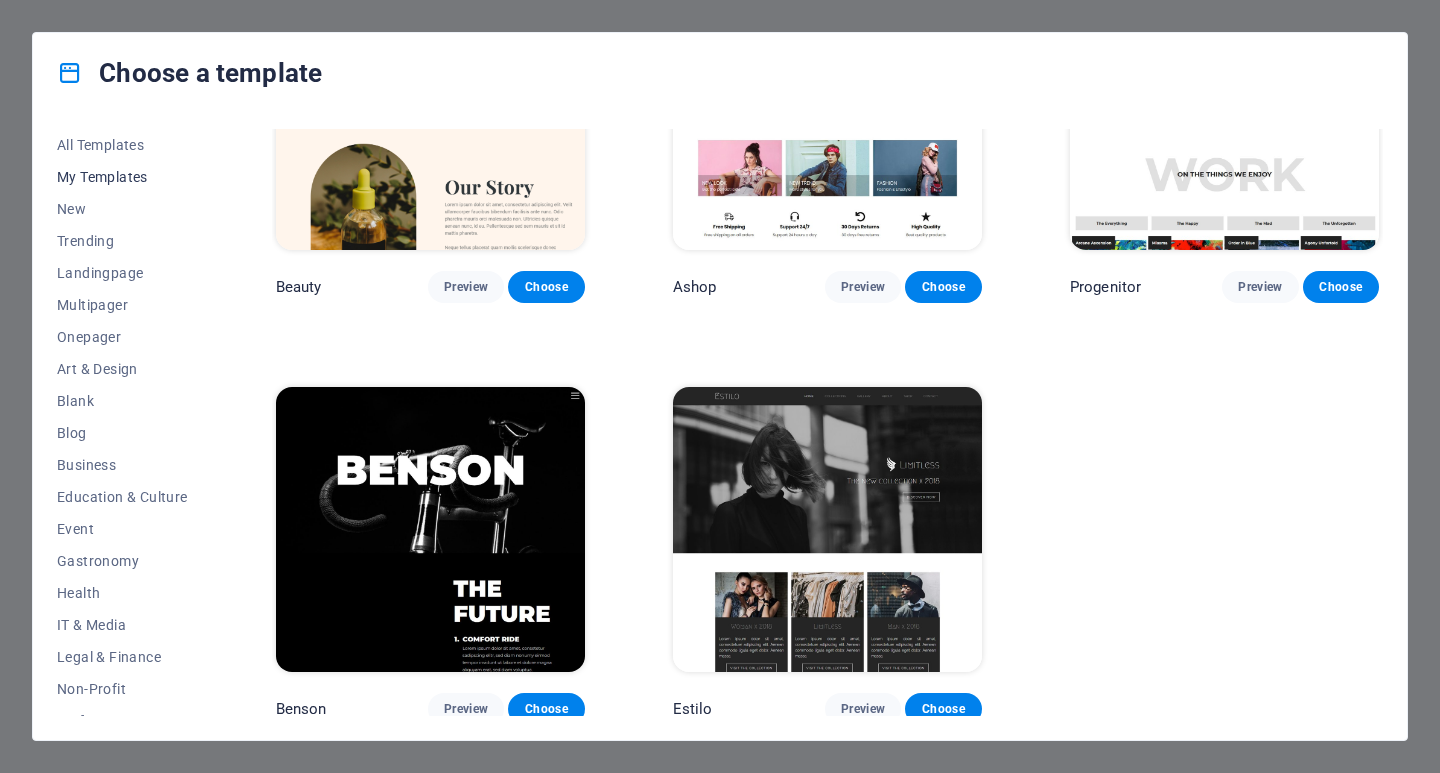 click on "My Templates" at bounding box center (122, 177) 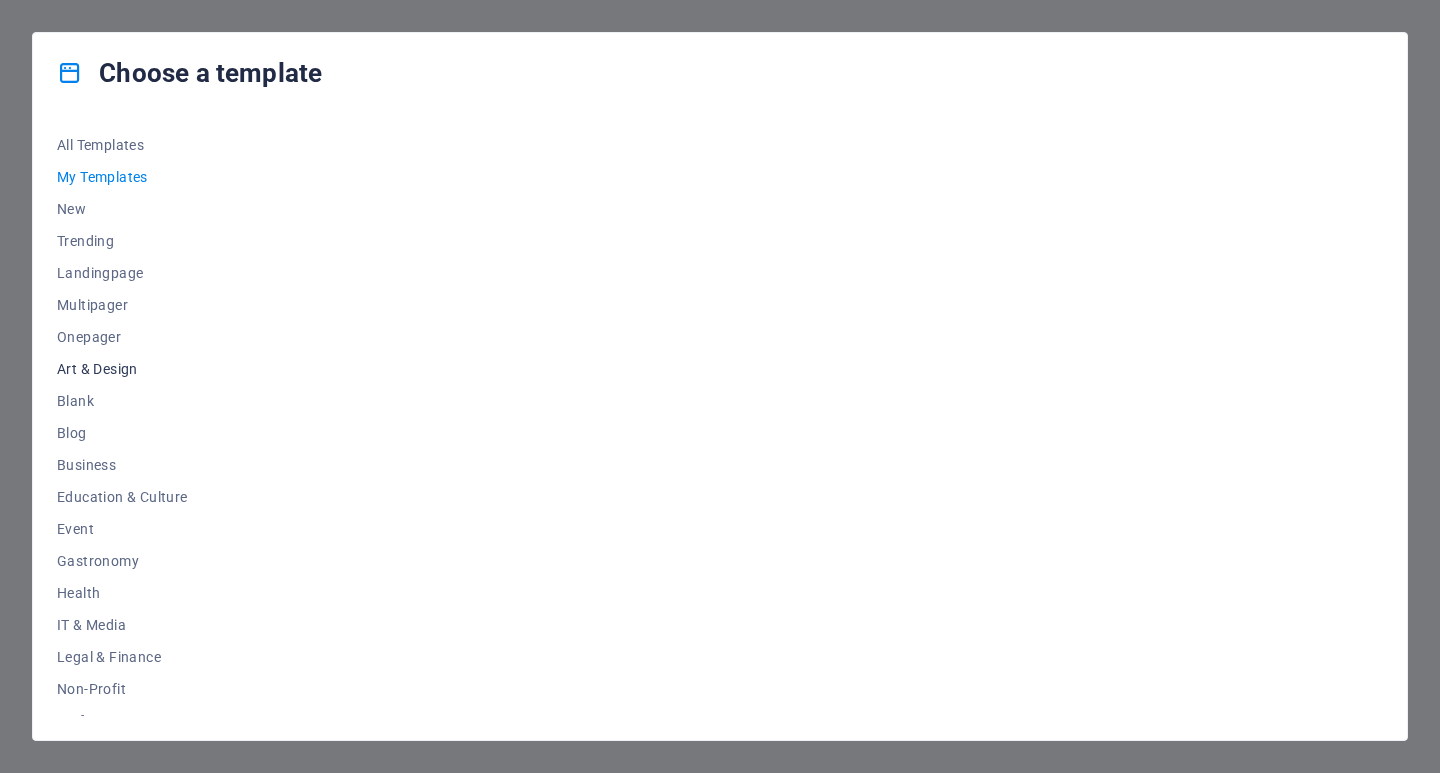 click on "Art & Design" at bounding box center (122, 369) 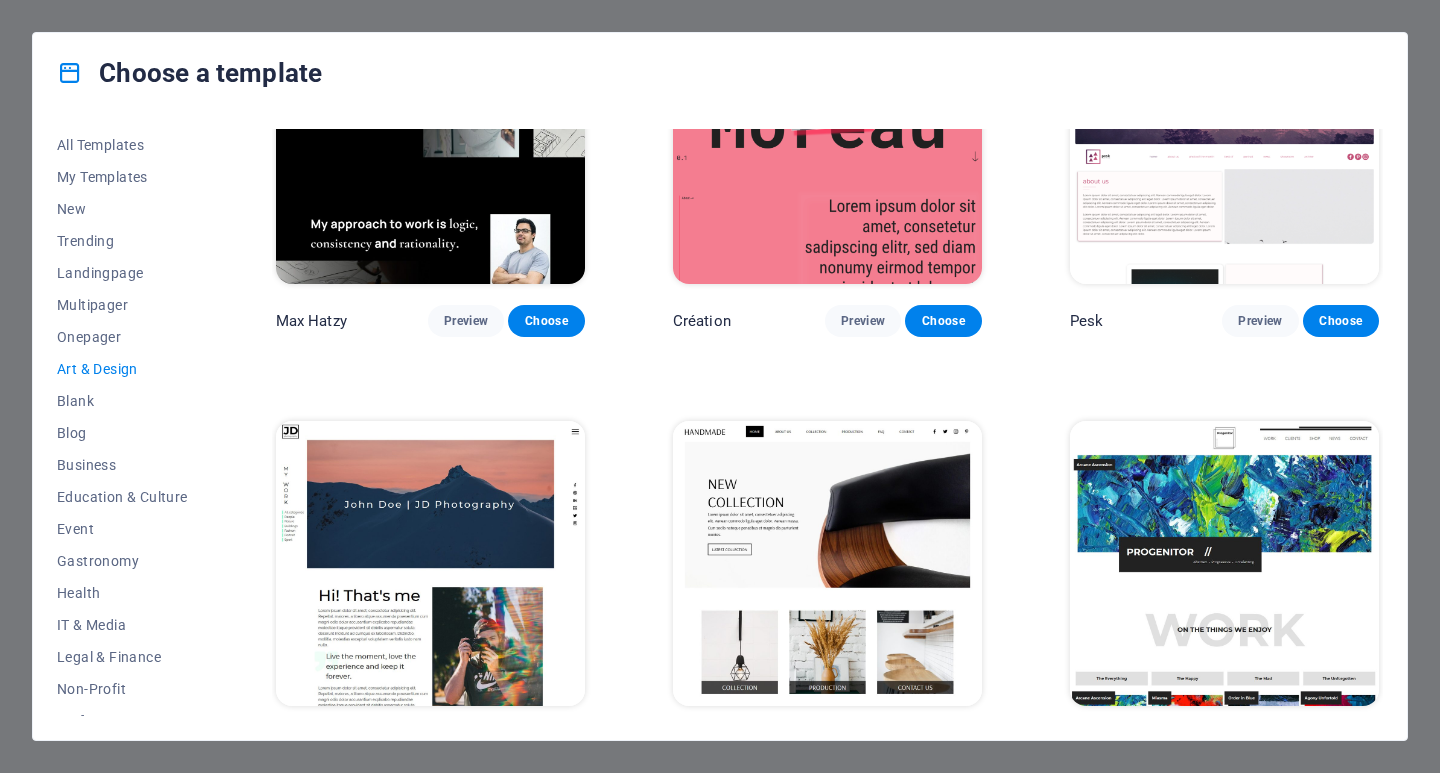 scroll, scrollTop: 300, scrollLeft: 0, axis: vertical 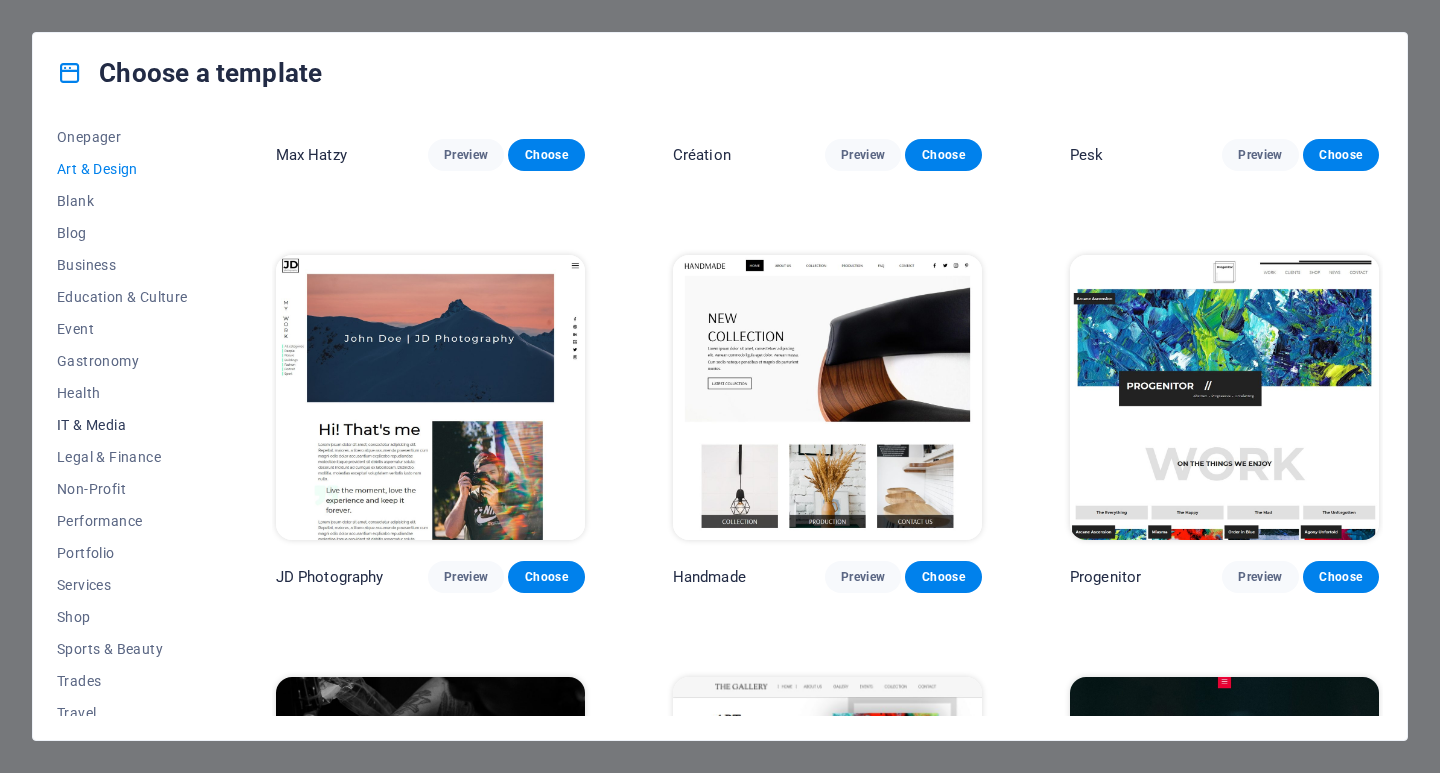 click on "IT & Media" at bounding box center [122, 425] 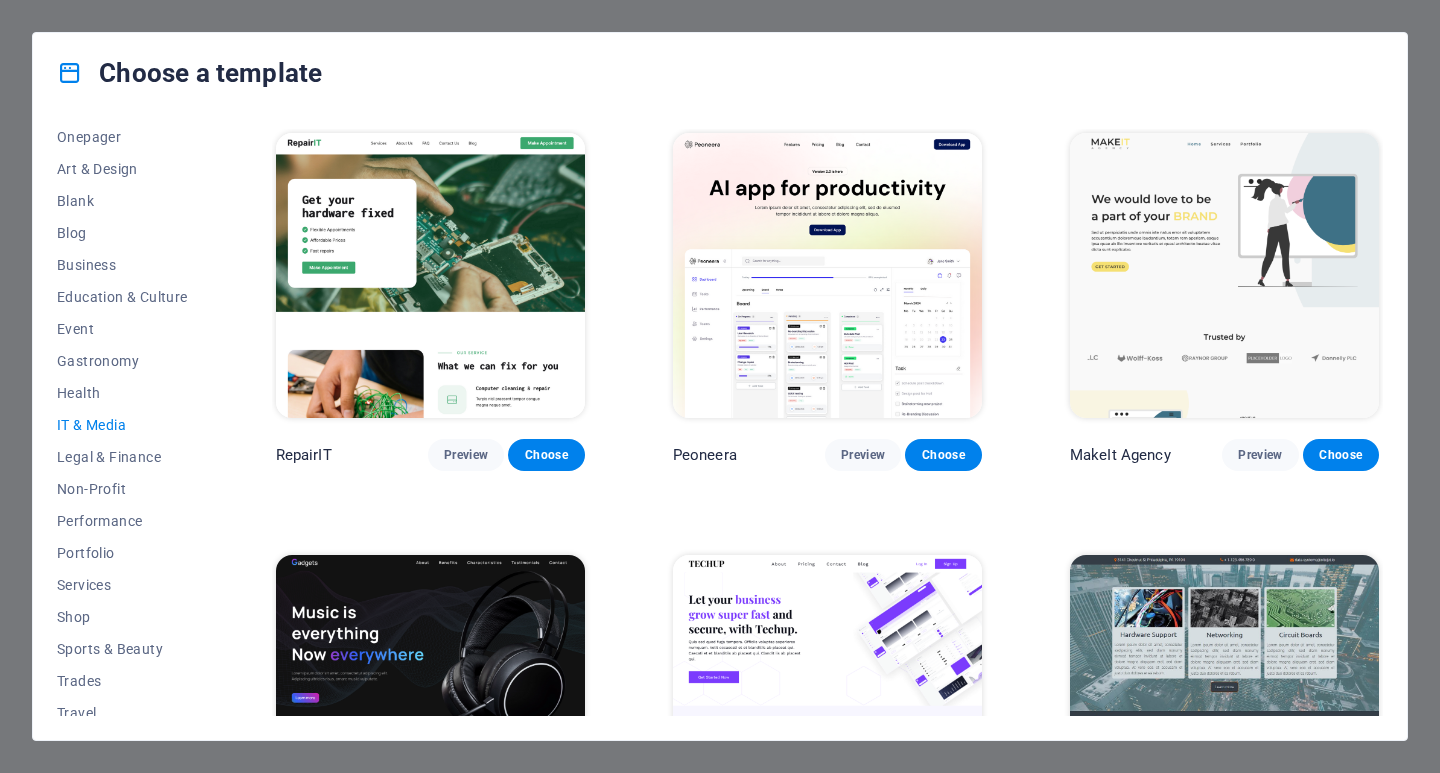 scroll, scrollTop: 400, scrollLeft: 0, axis: vertical 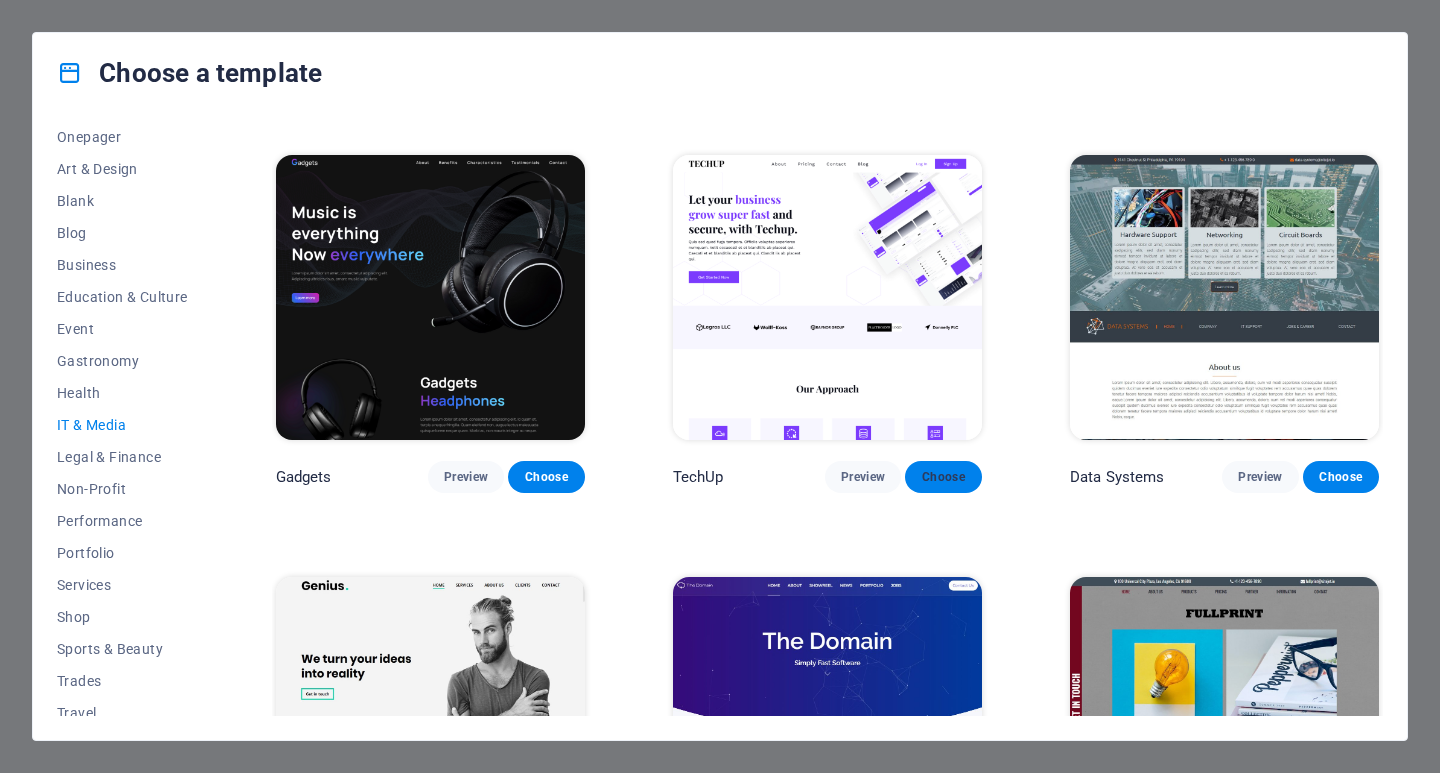click on "Choose" at bounding box center [943, 477] 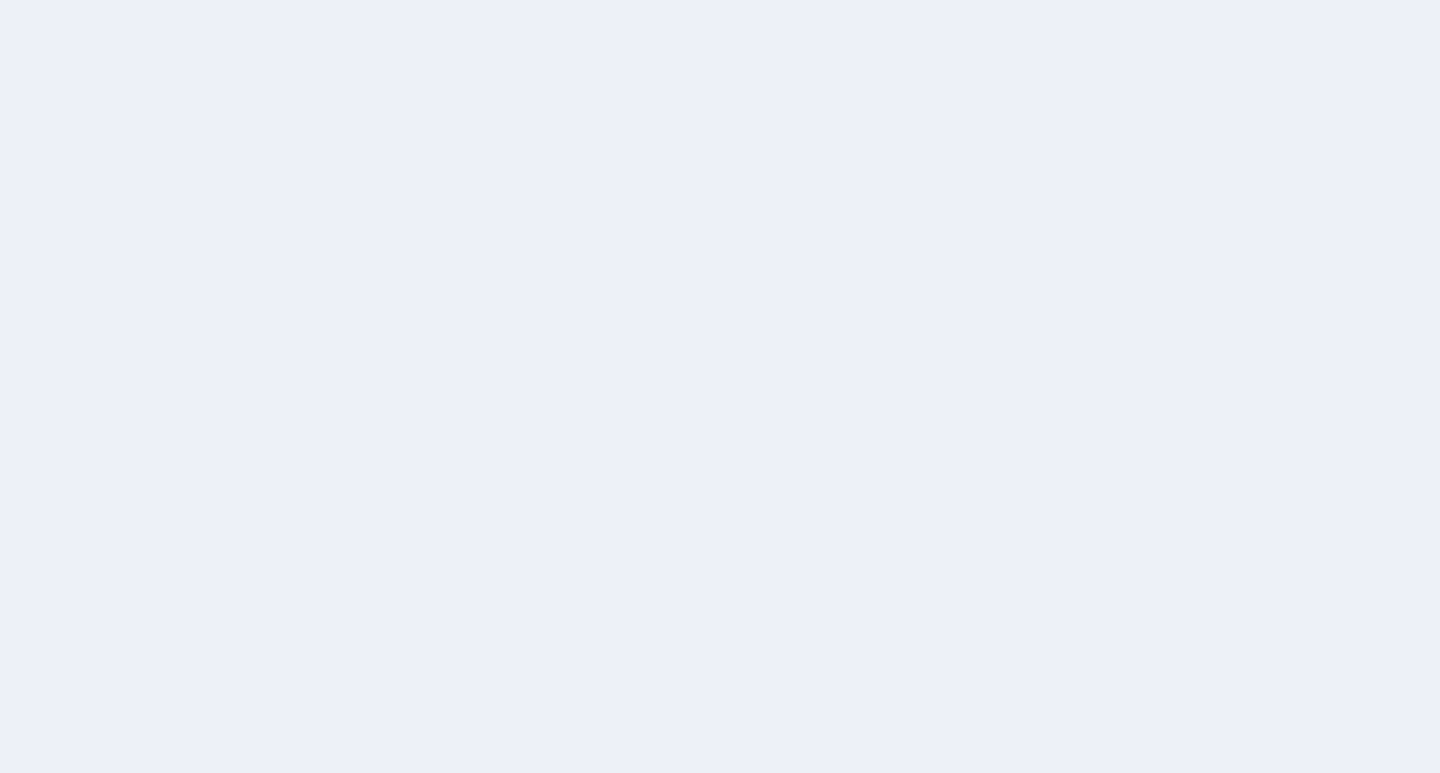 scroll, scrollTop: 0, scrollLeft: 0, axis: both 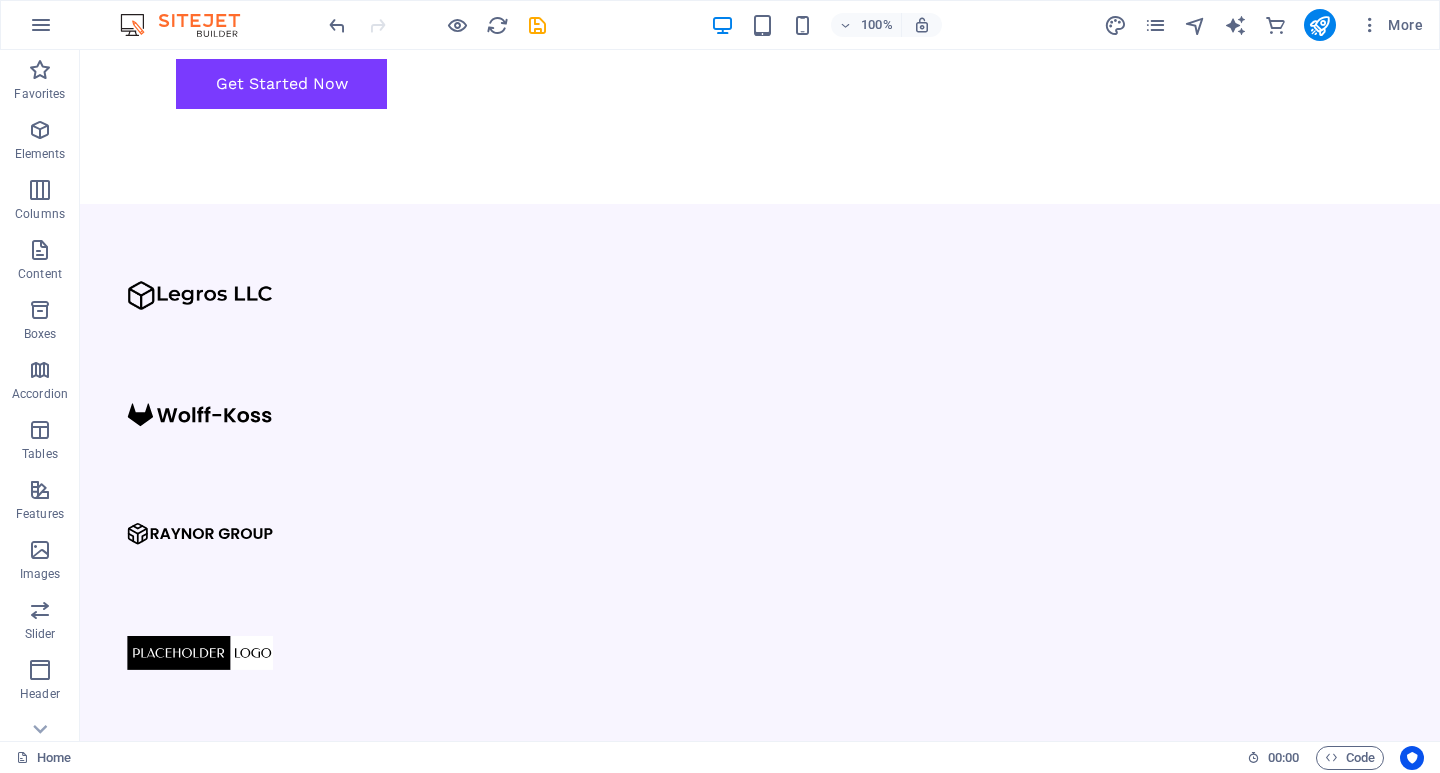 click at bounding box center (190, 25) 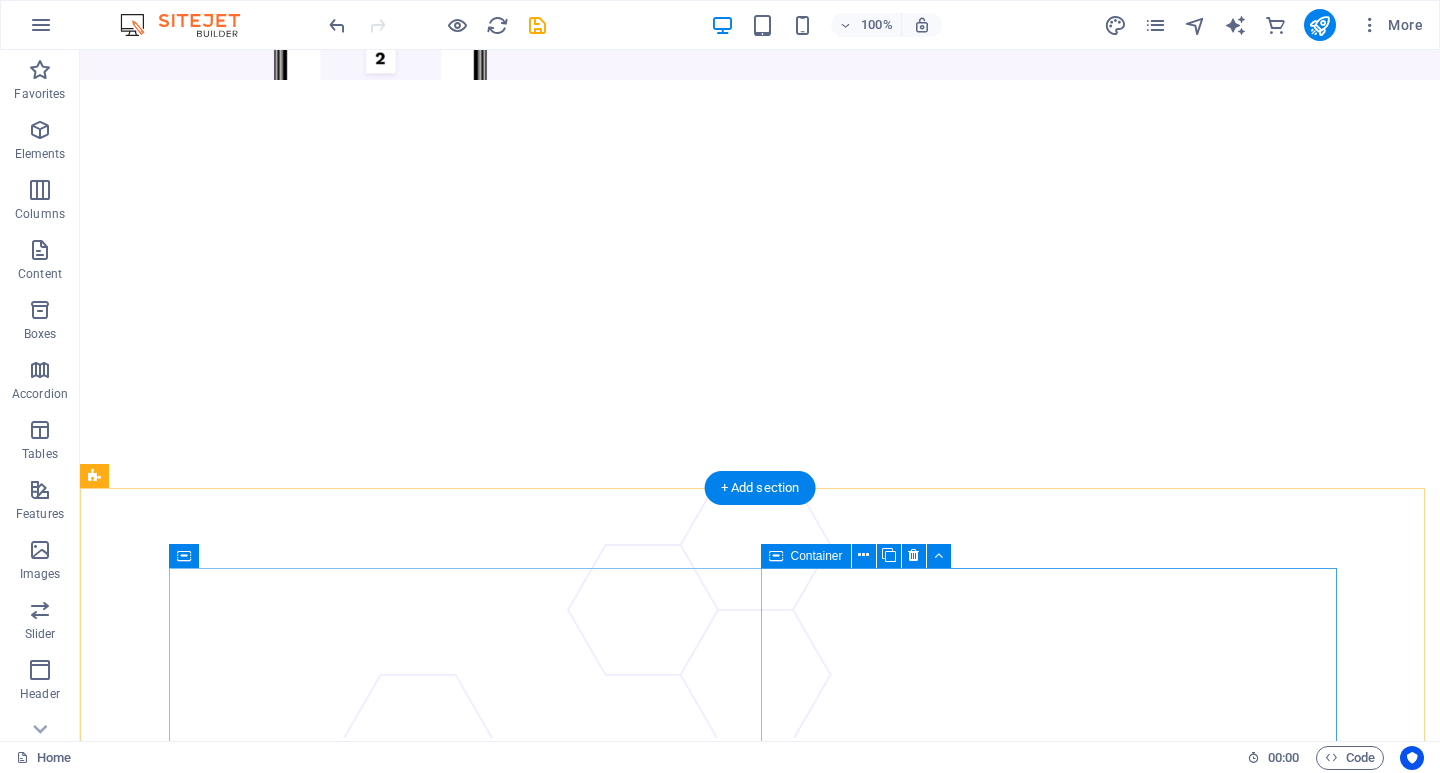 scroll, scrollTop: 7987, scrollLeft: 0, axis: vertical 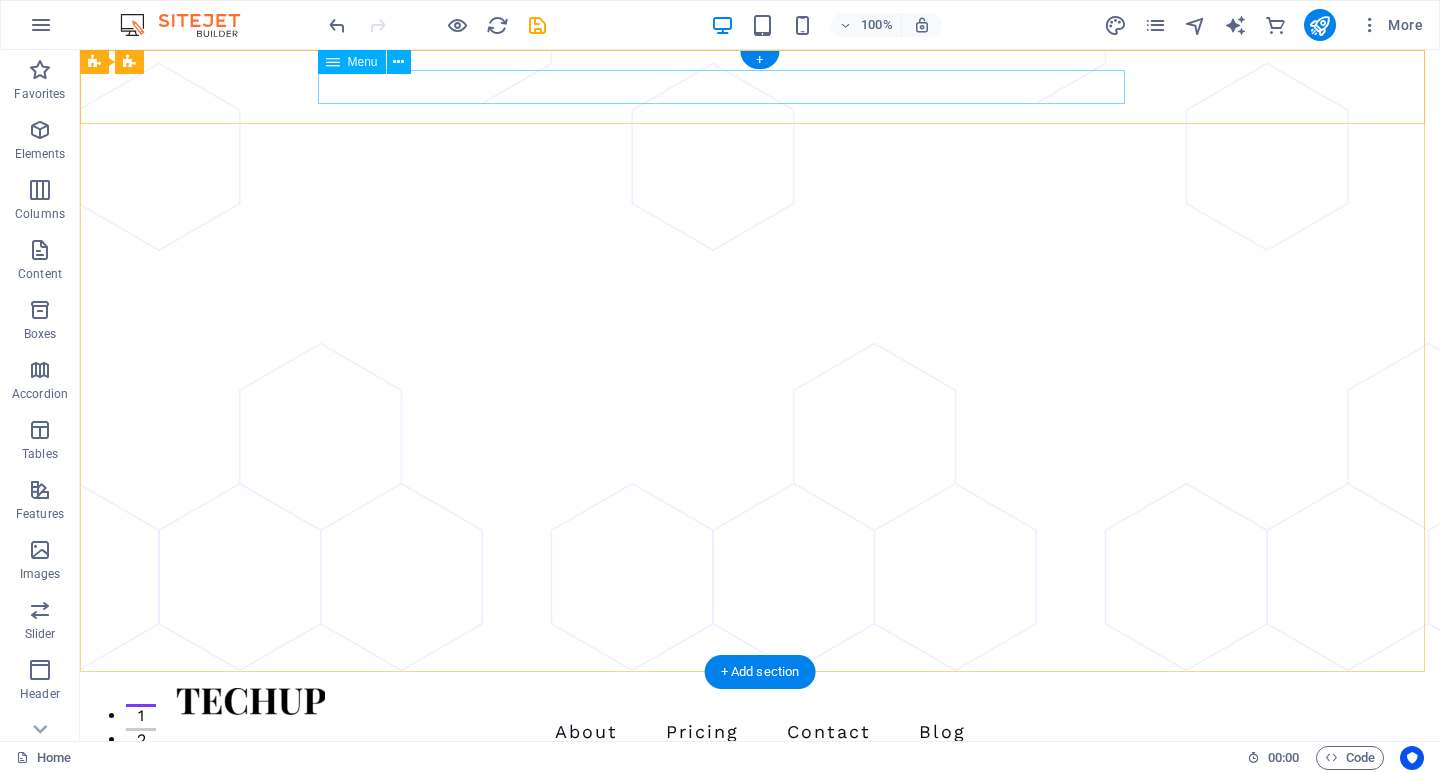 click on "About Pricing Contact Blog" at bounding box center (760, 732) 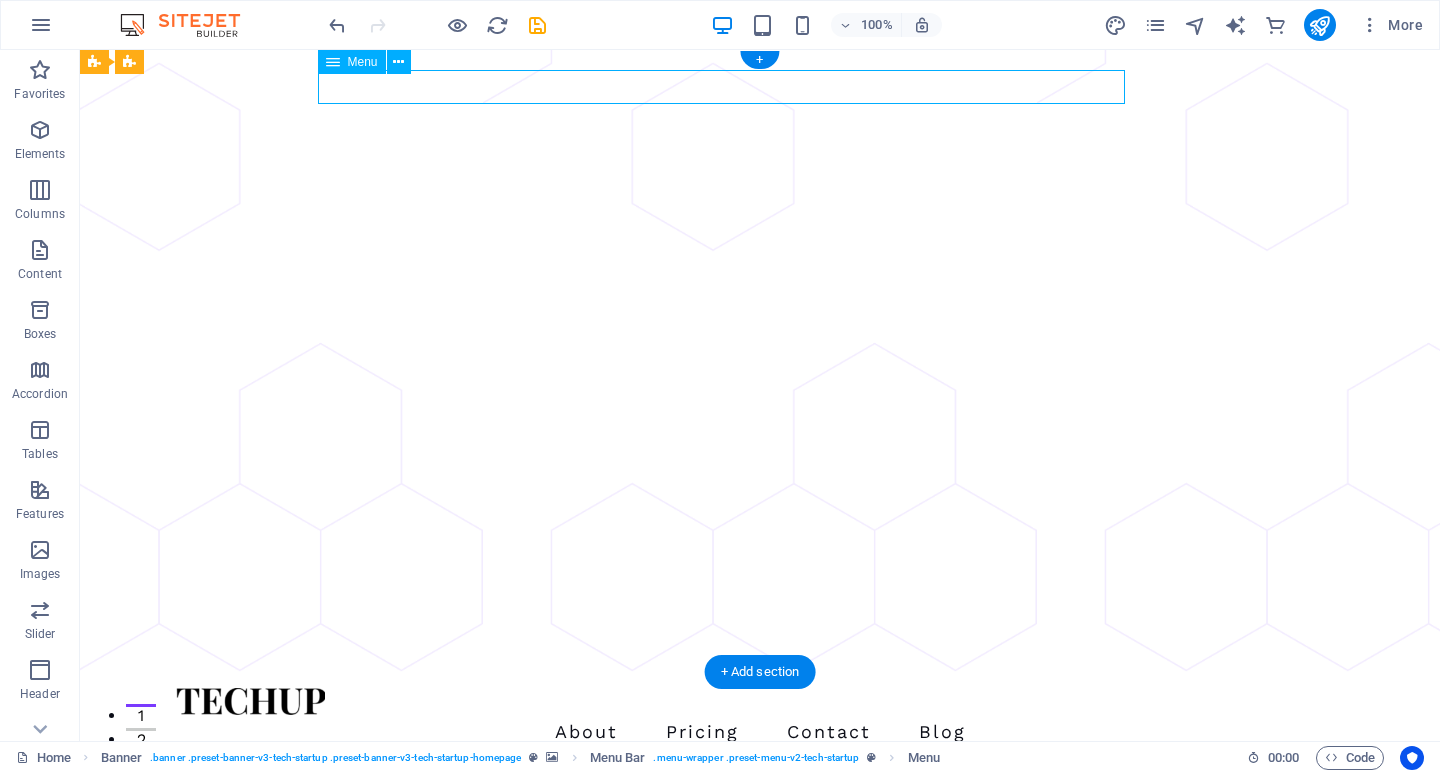 click on "About Pricing Contact Blog" at bounding box center (760, 732) 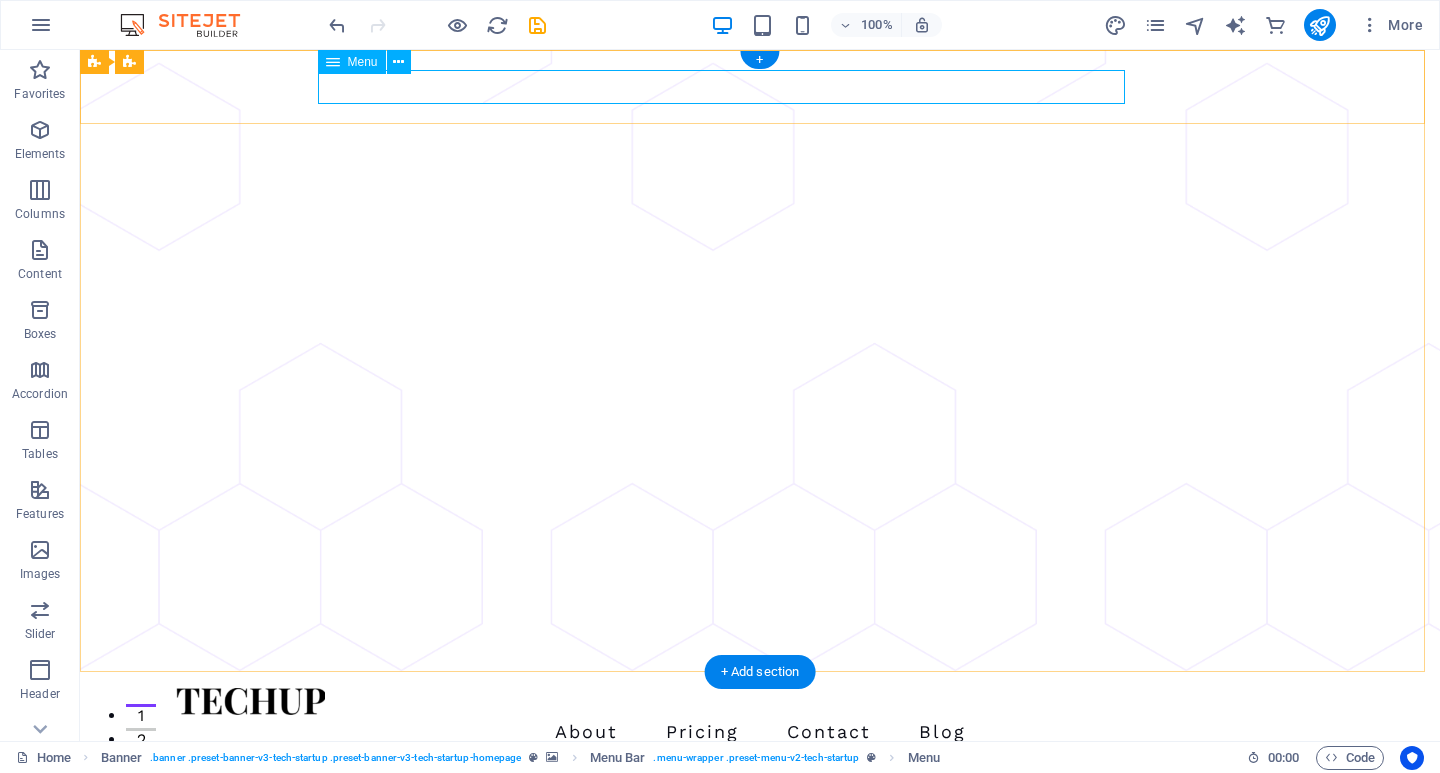 click on "About Pricing Contact Blog" at bounding box center [760, 732] 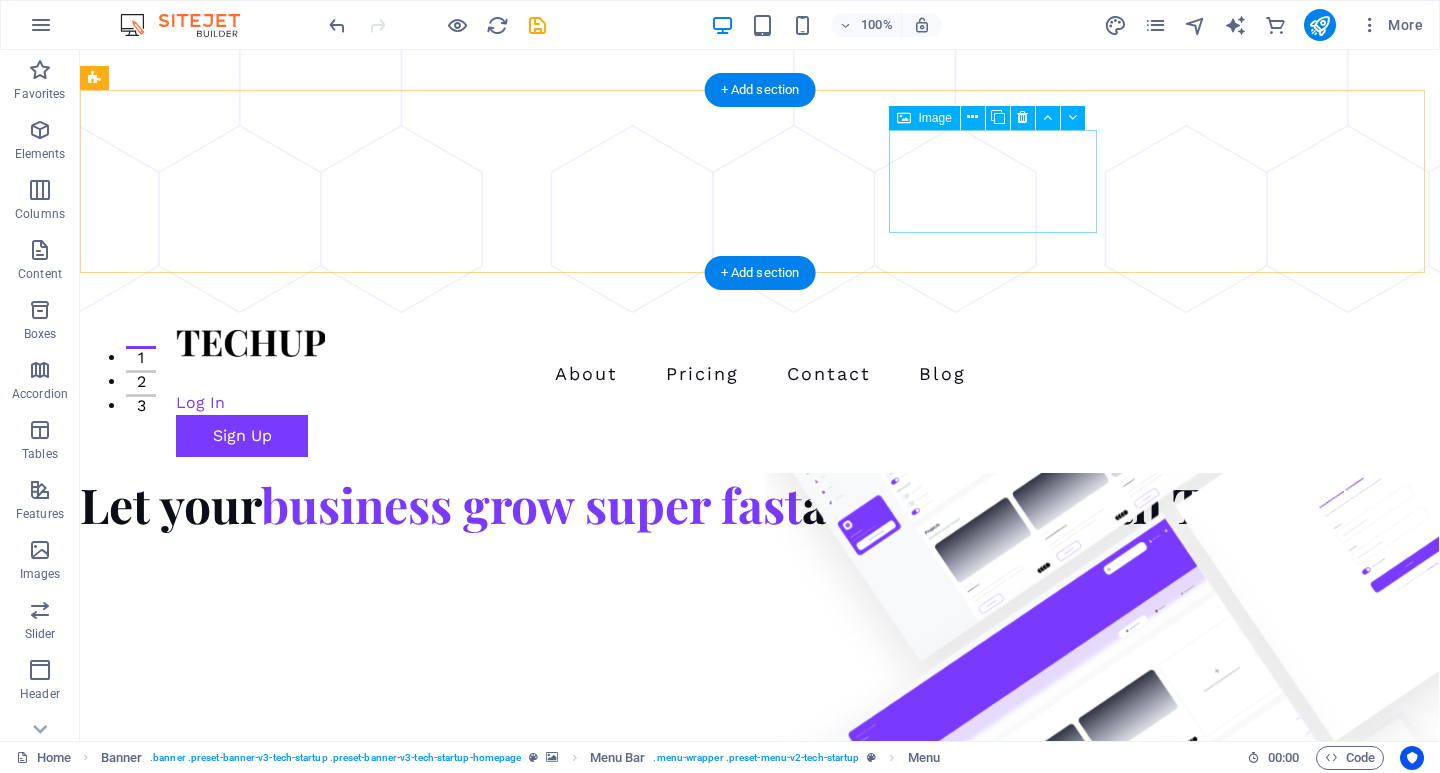 scroll, scrollTop: 0, scrollLeft: 0, axis: both 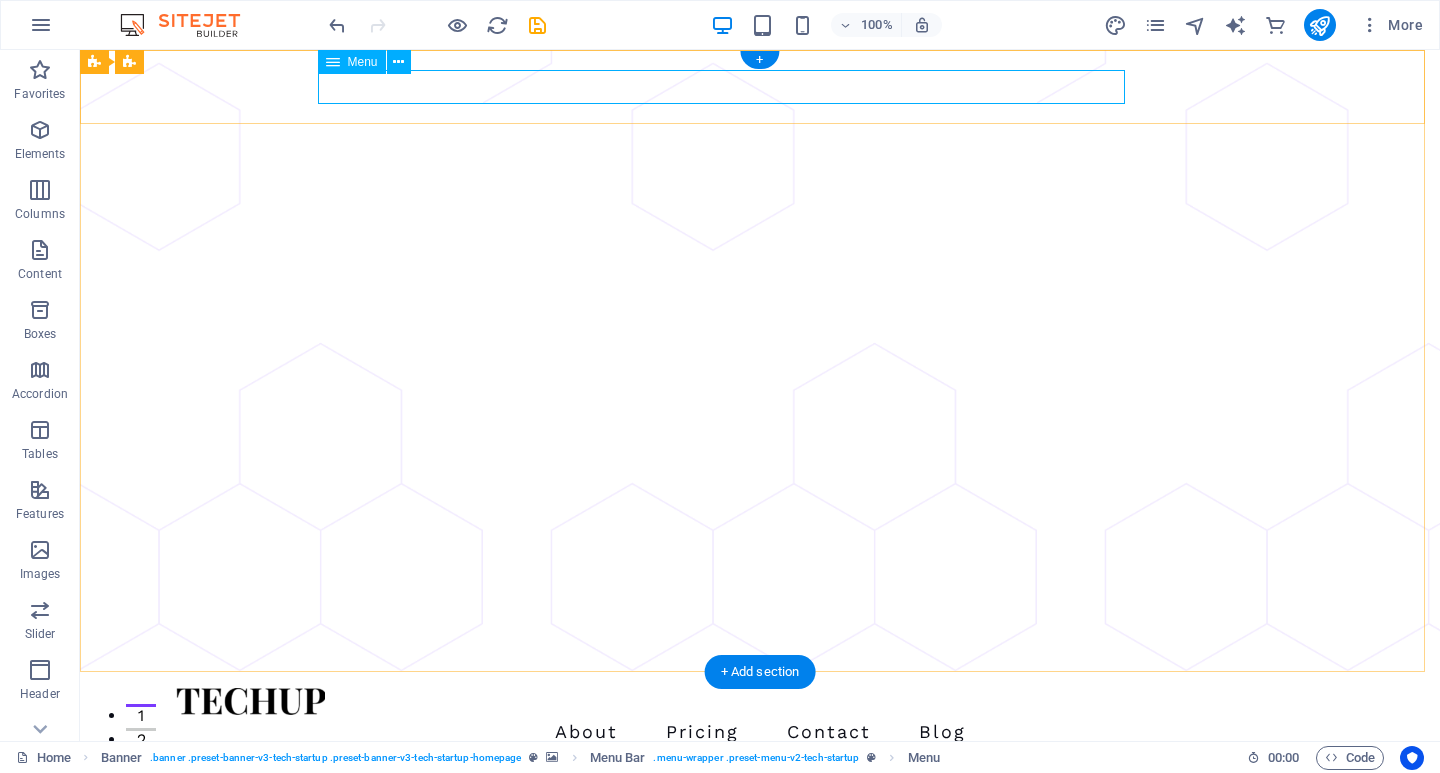 click on "About Pricing Contact Blog" at bounding box center (760, 732) 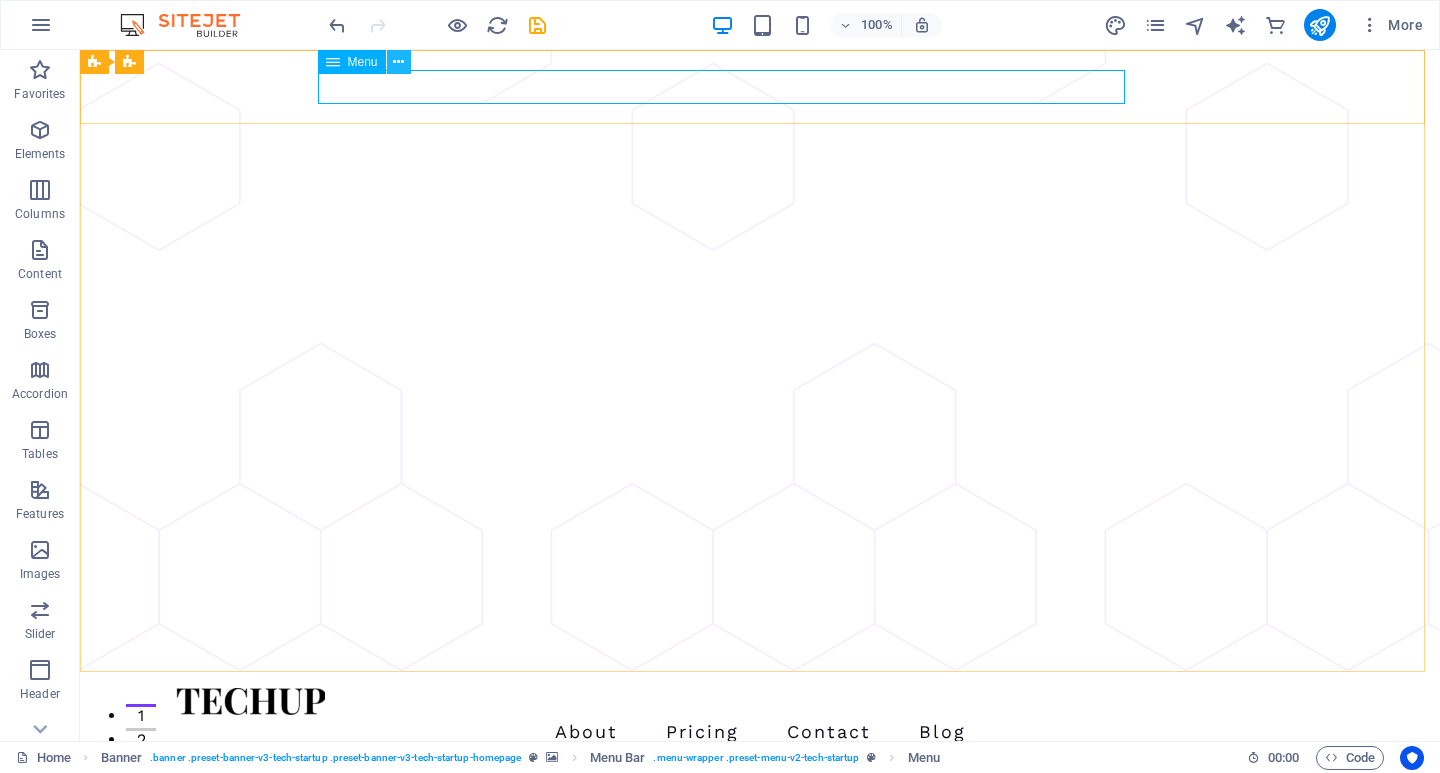 click at bounding box center [398, 62] 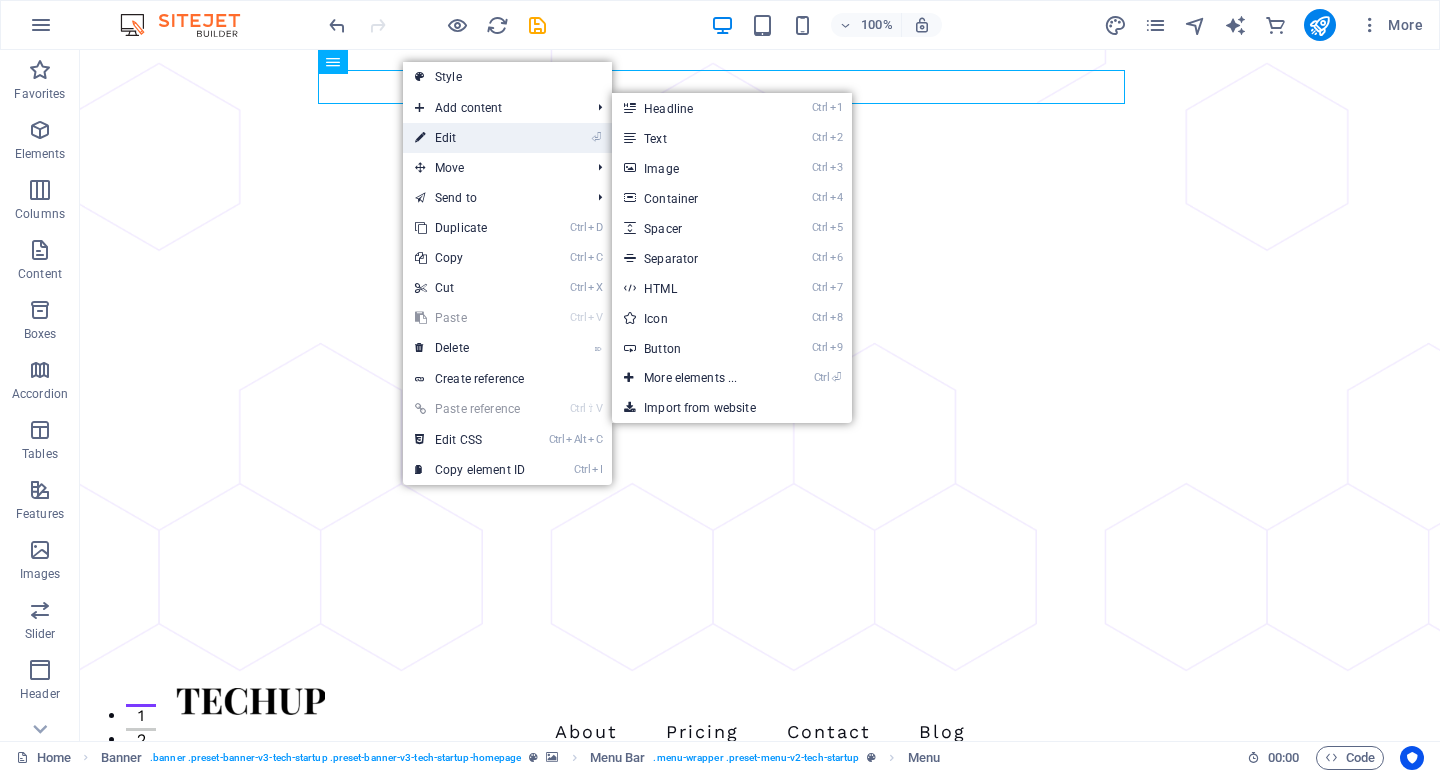 click on "⏎  Edit" at bounding box center (470, 138) 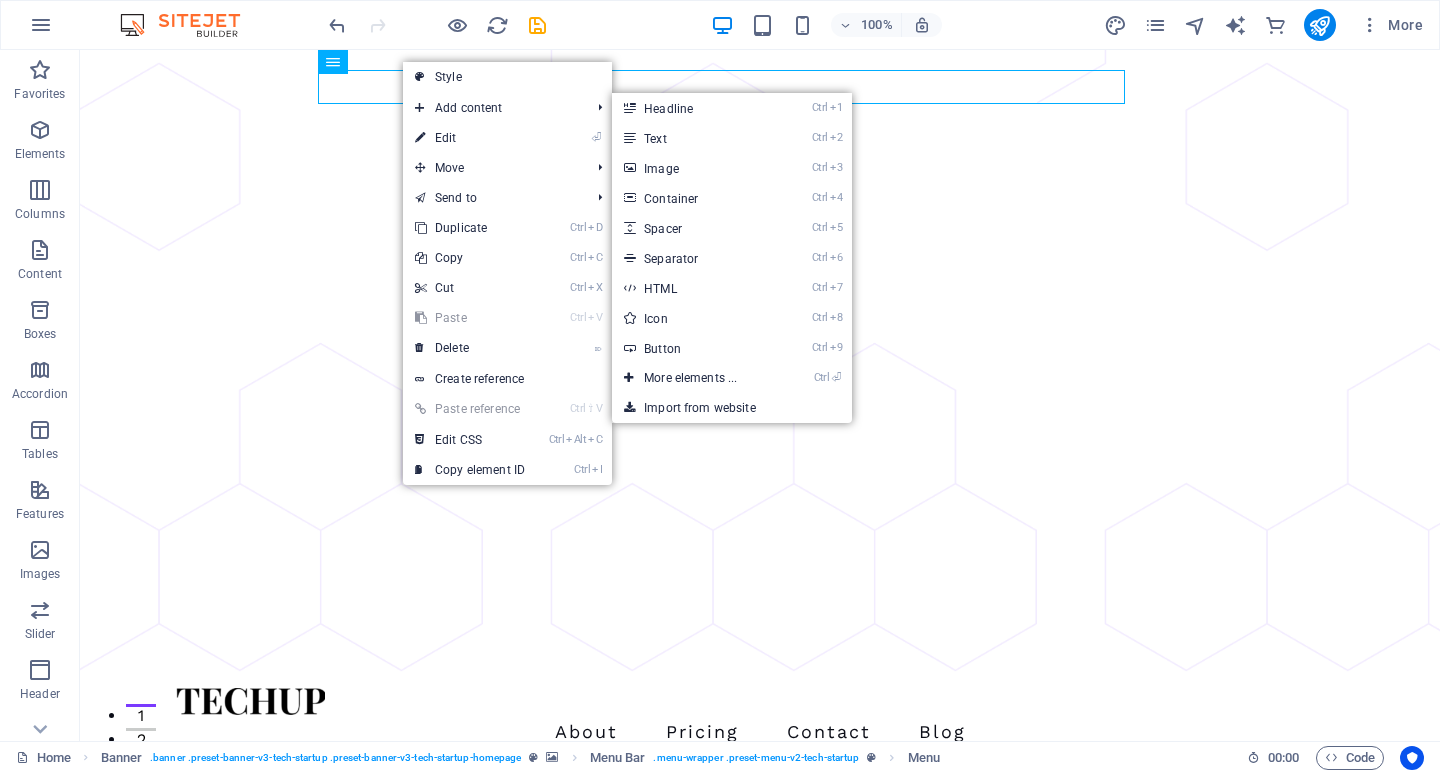 select on "1" 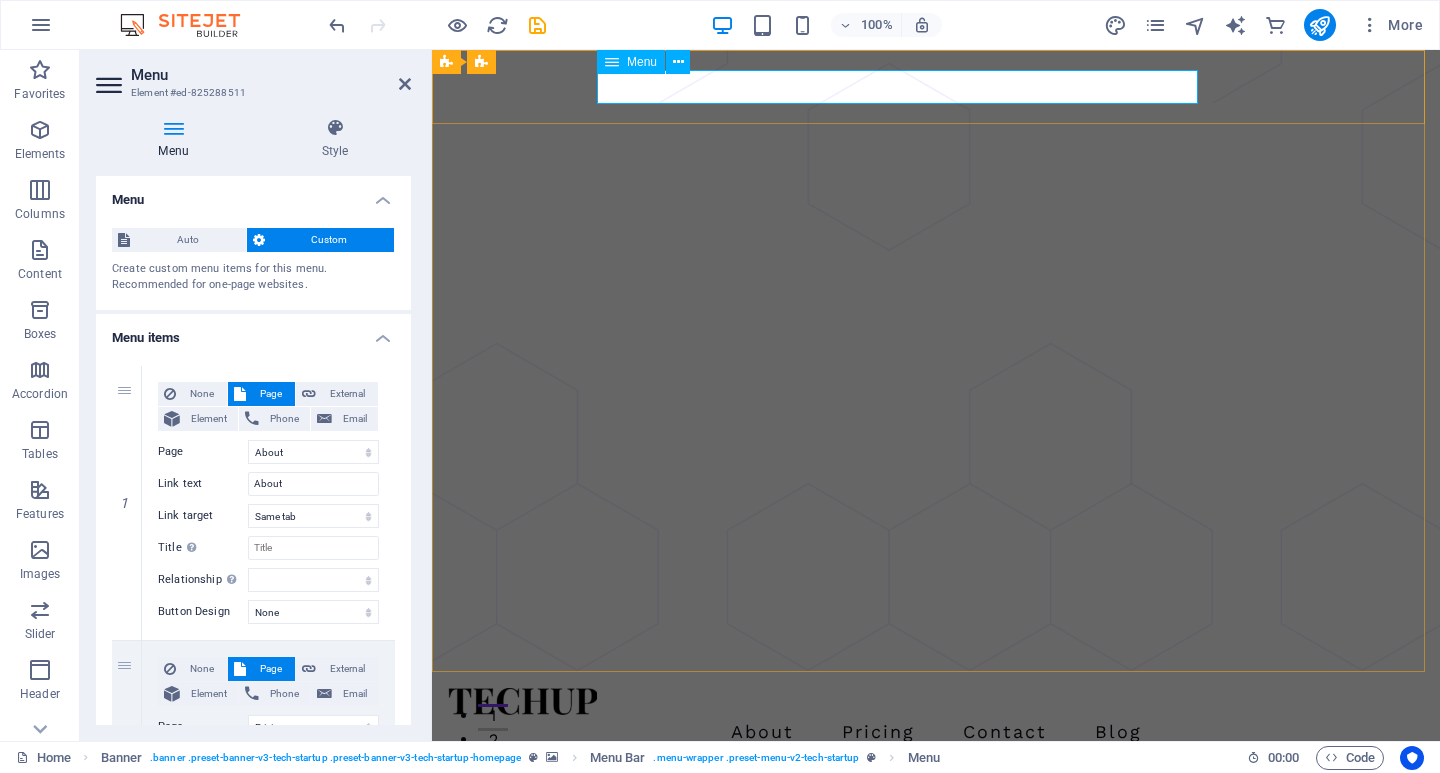 click on "About Pricing Contact Blog" at bounding box center (936, 732) 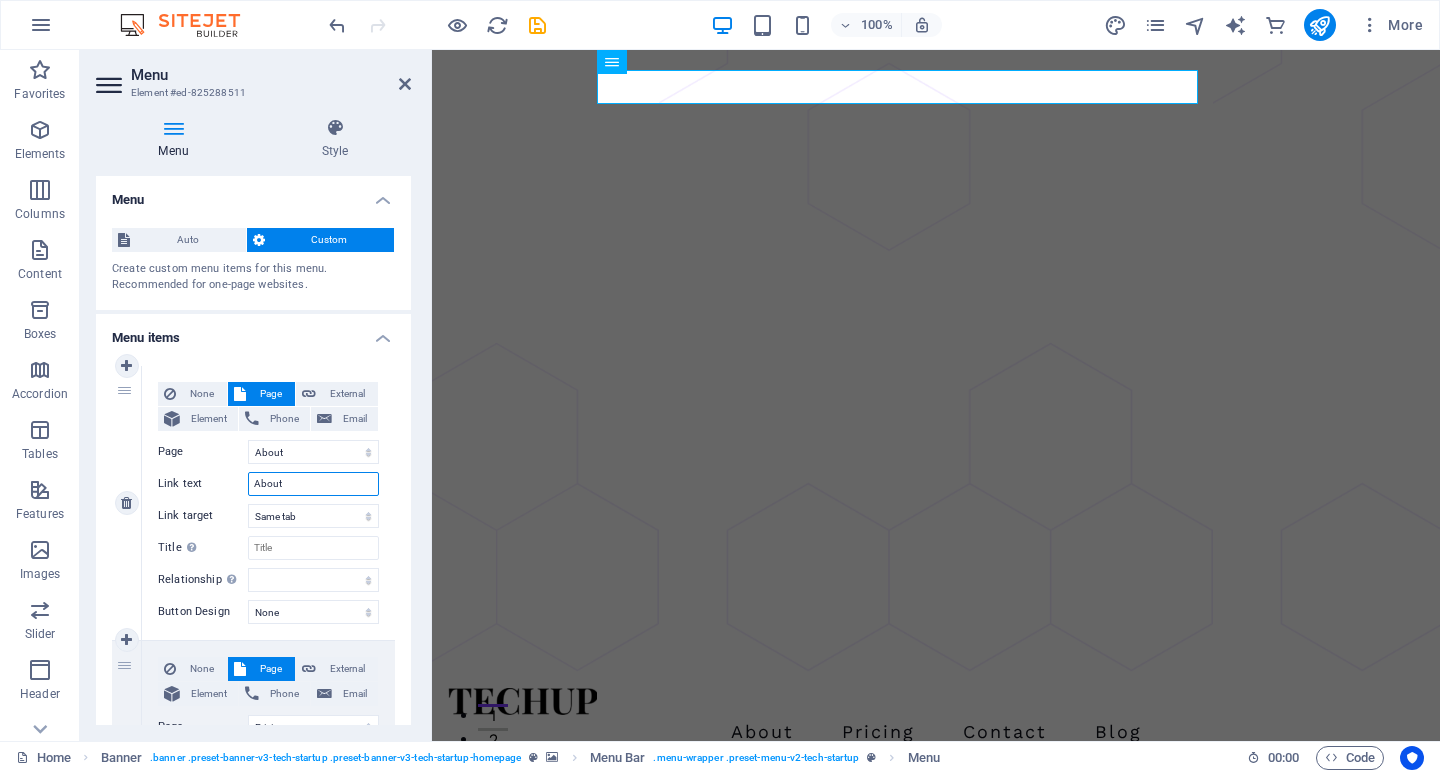 click on "About" at bounding box center (313, 484) 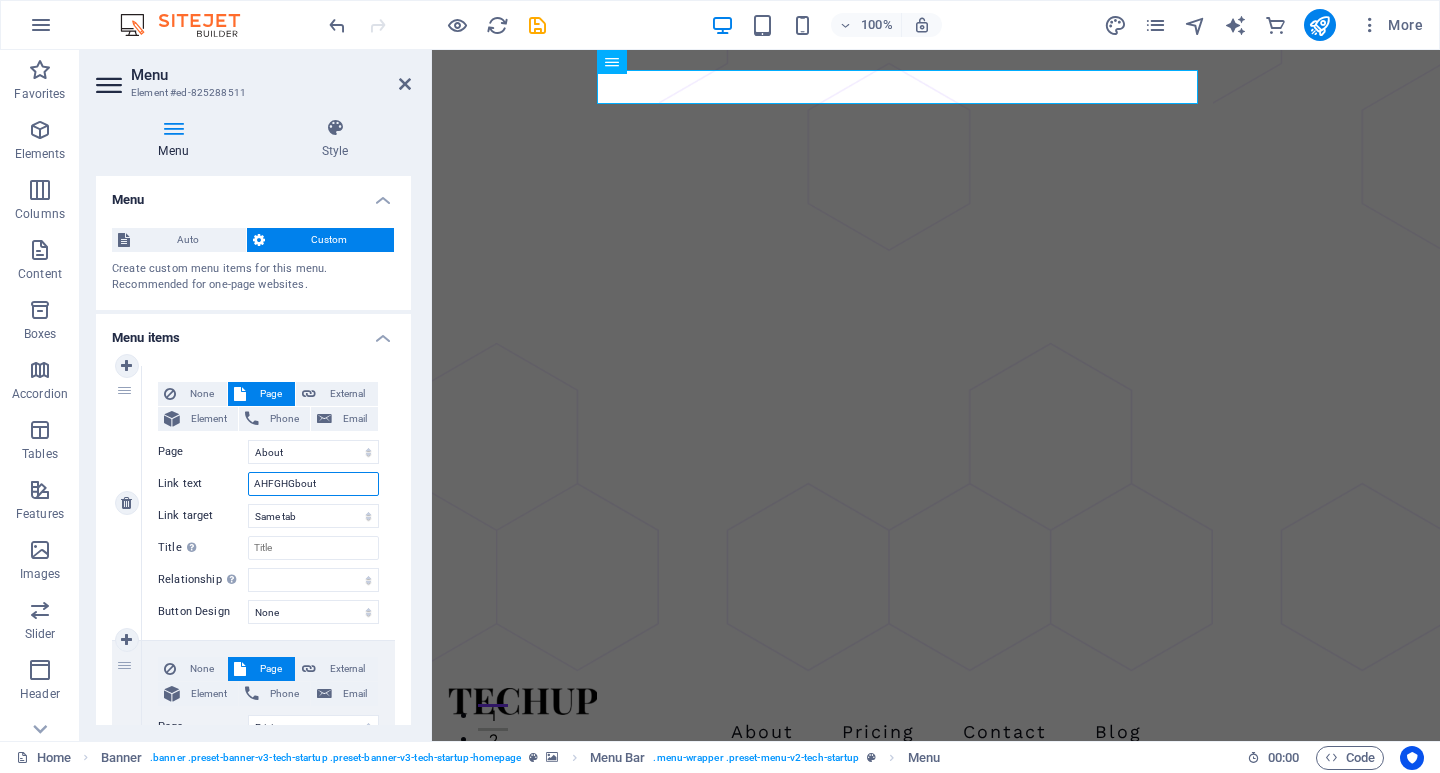 type on "AHFGHGFbout" 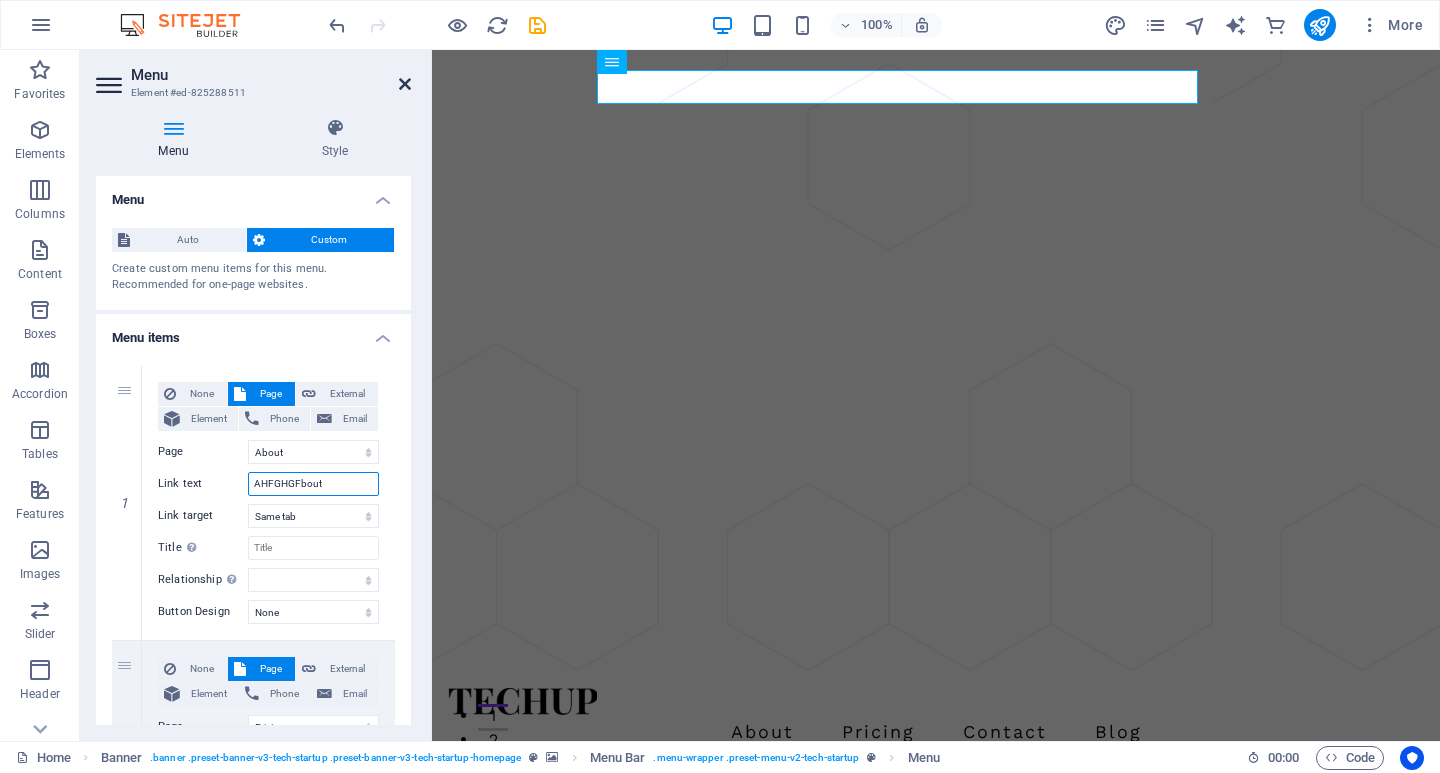 select 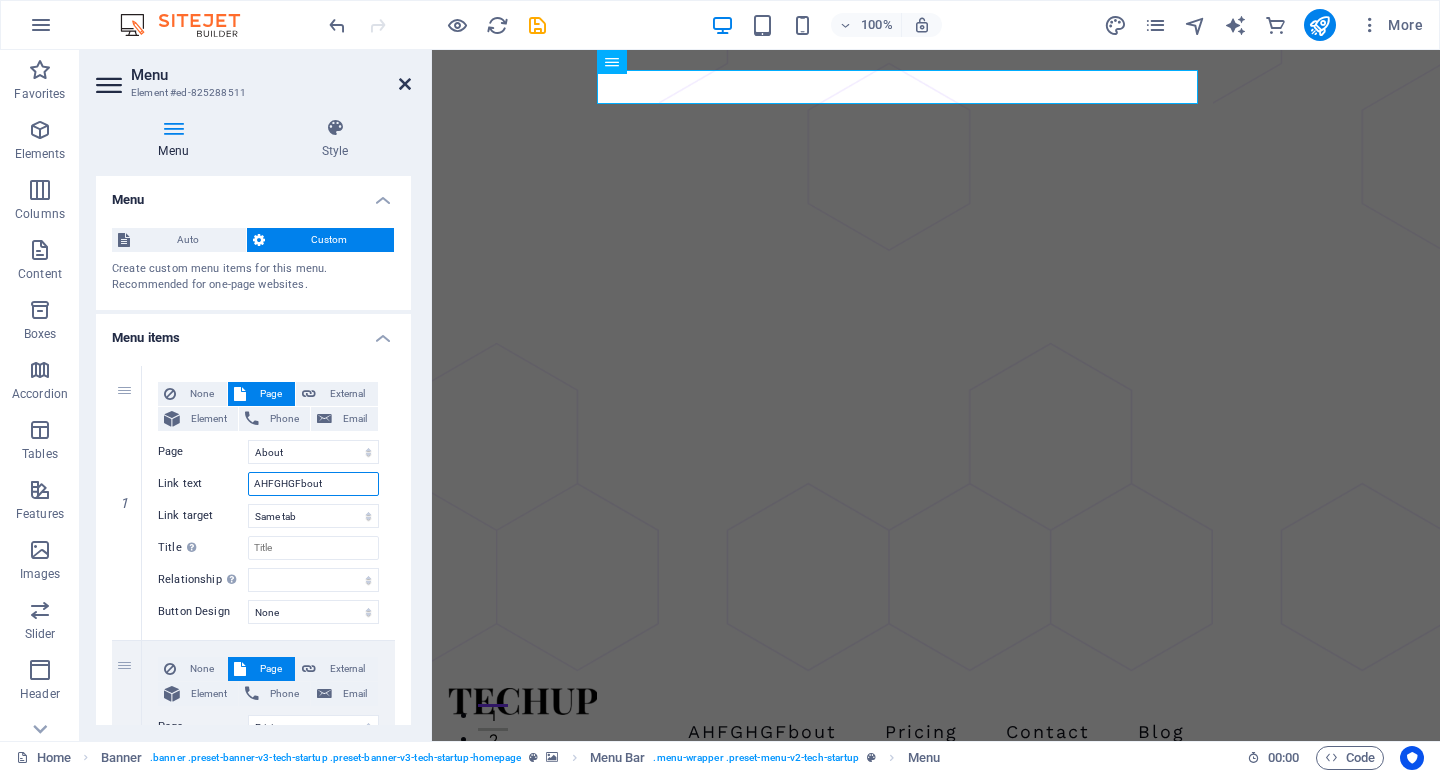 type on "AHFGHGFbout" 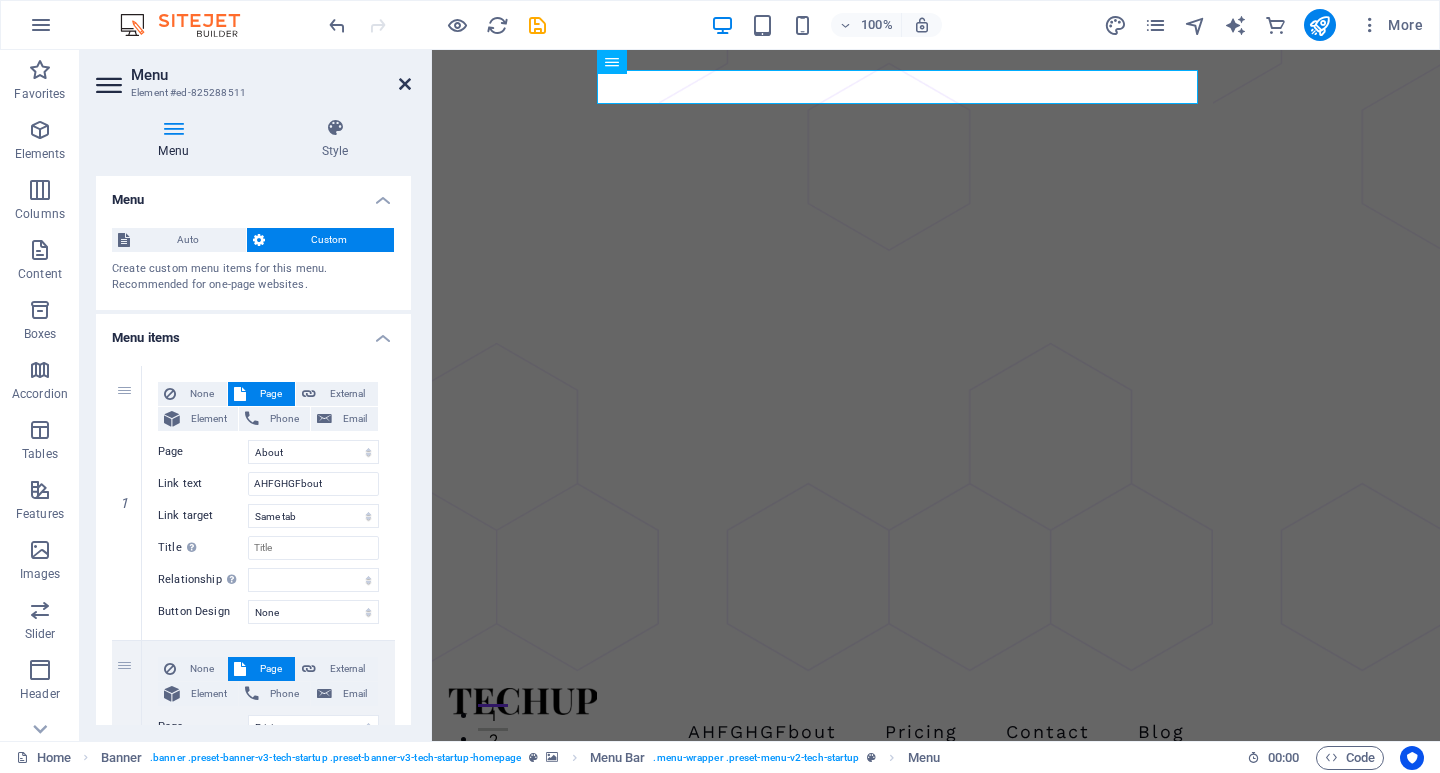 click at bounding box center (405, 84) 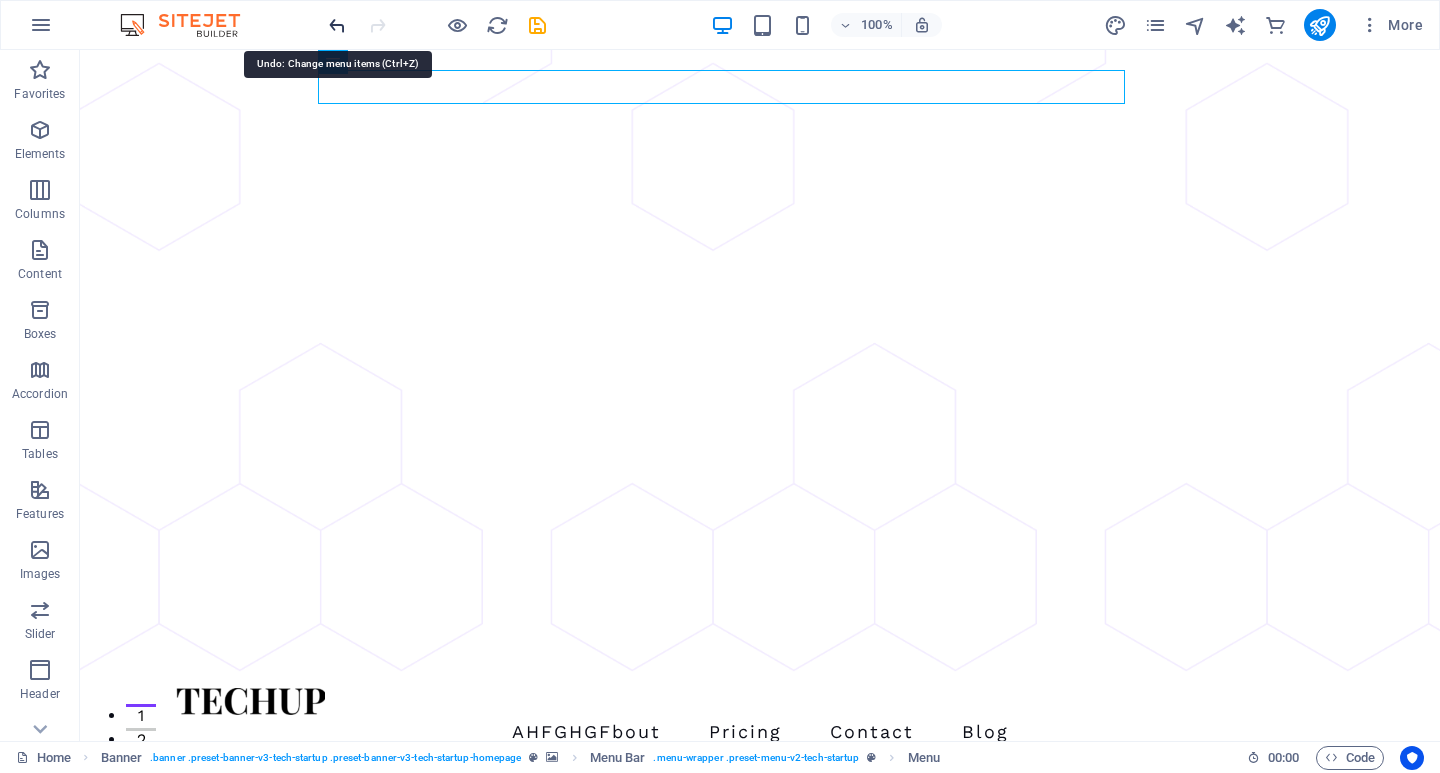 click at bounding box center (337, 25) 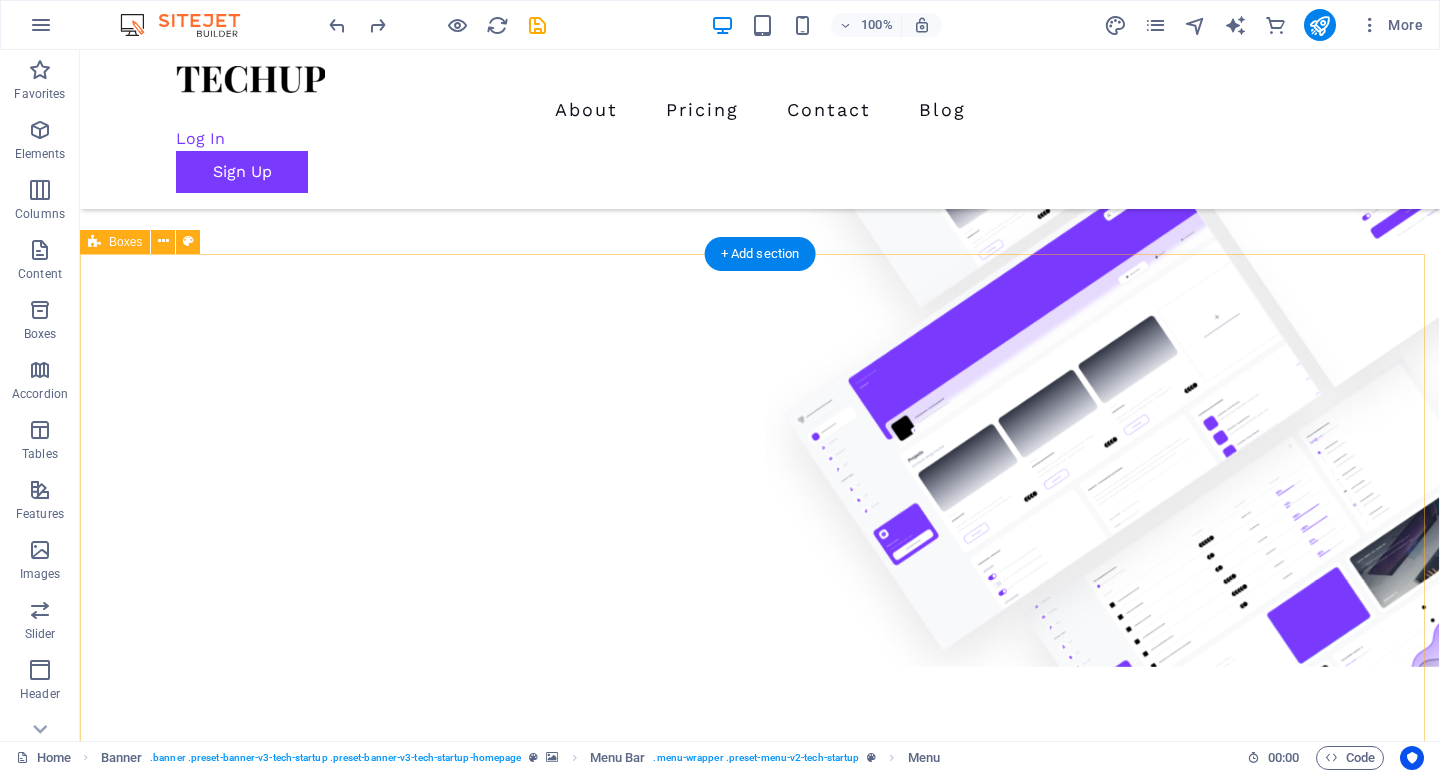scroll, scrollTop: 600, scrollLeft: 0, axis: vertical 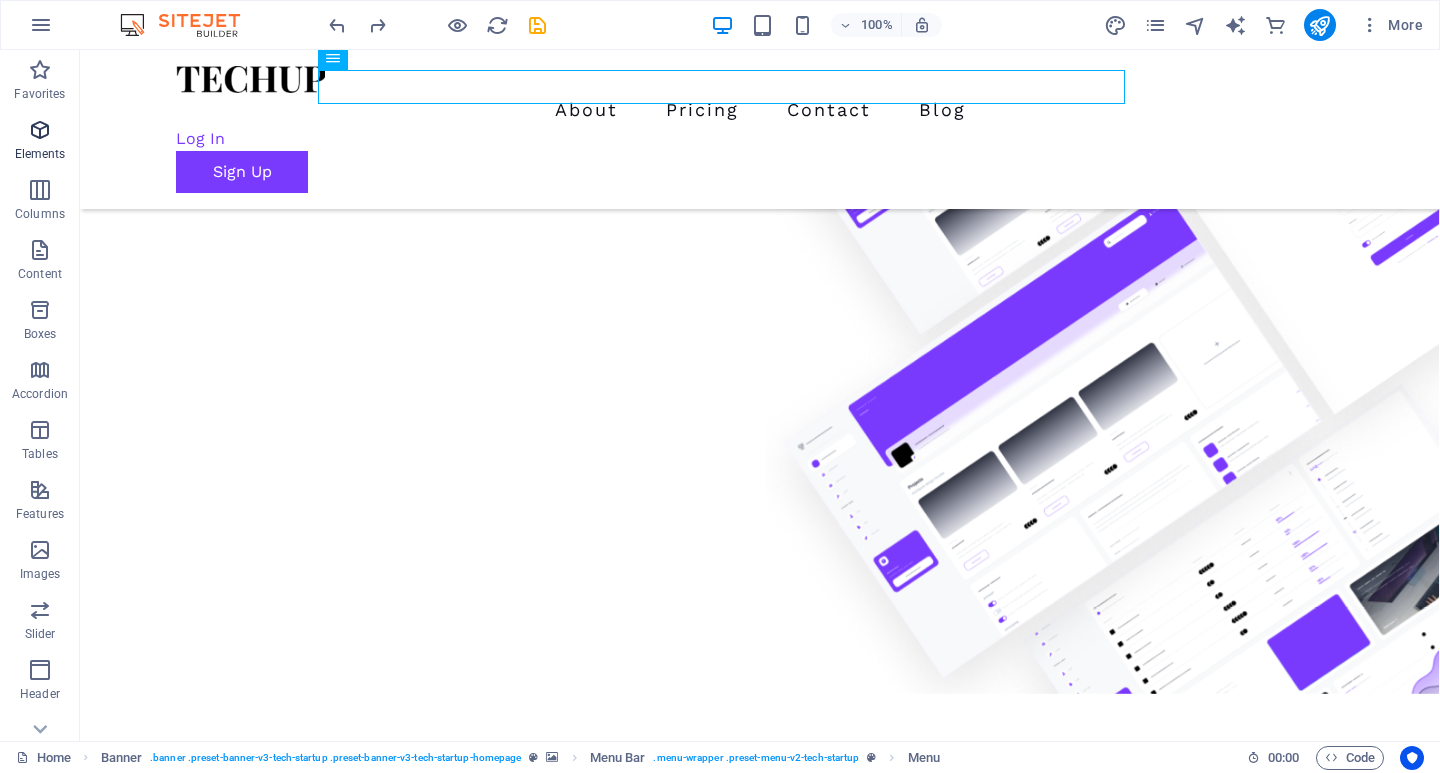 drag, startPoint x: 29, startPoint y: 130, endPoint x: 39, endPoint y: 146, distance: 18.867962 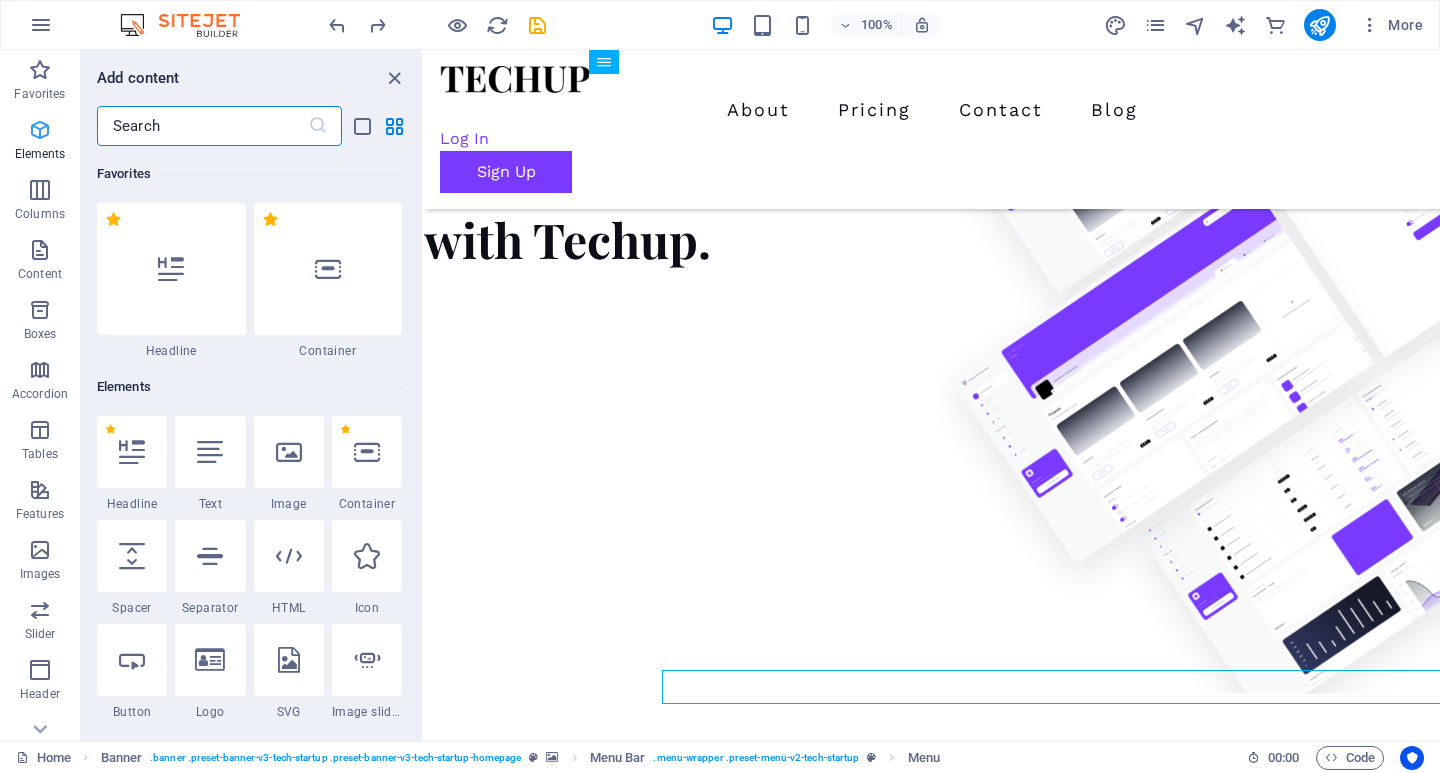 scroll, scrollTop: 0, scrollLeft: 0, axis: both 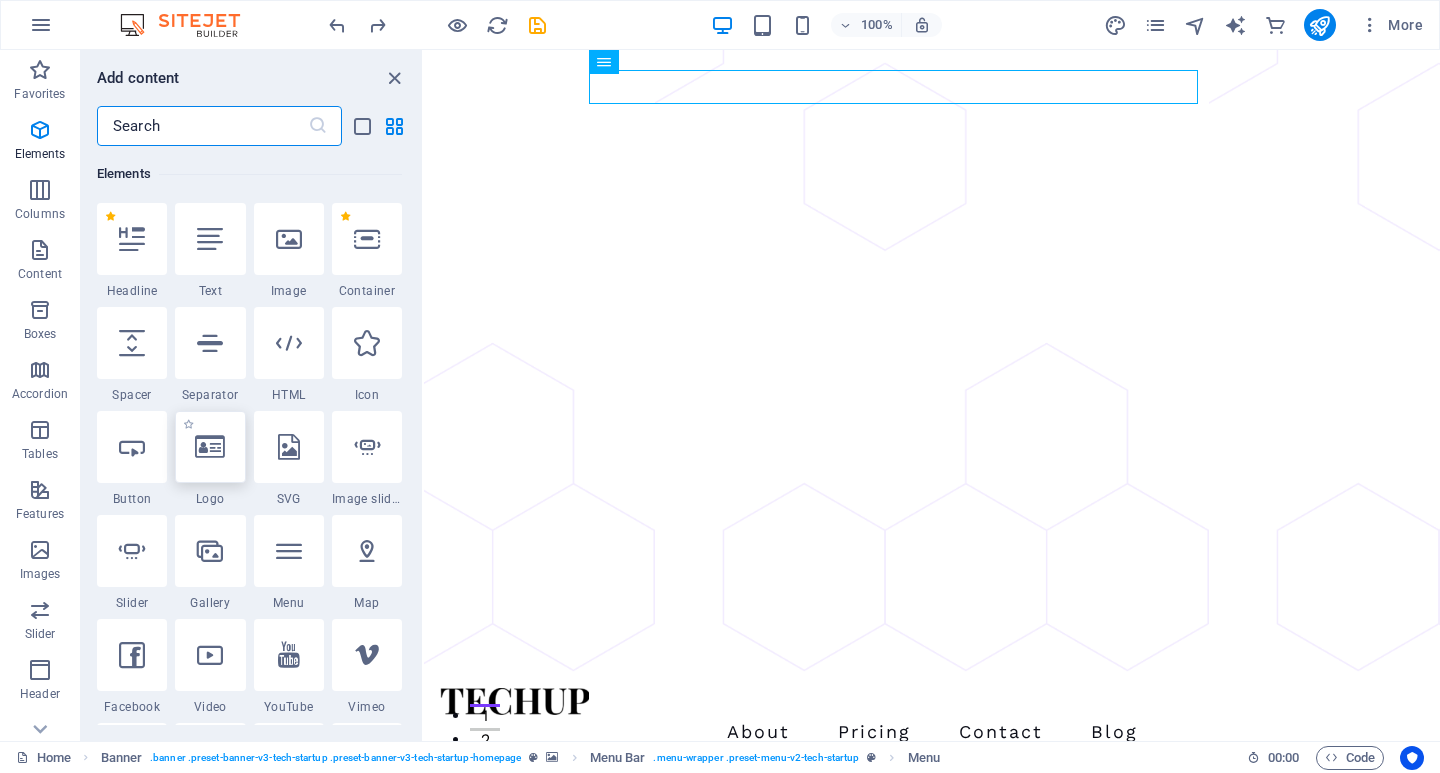 click at bounding box center (210, 447) 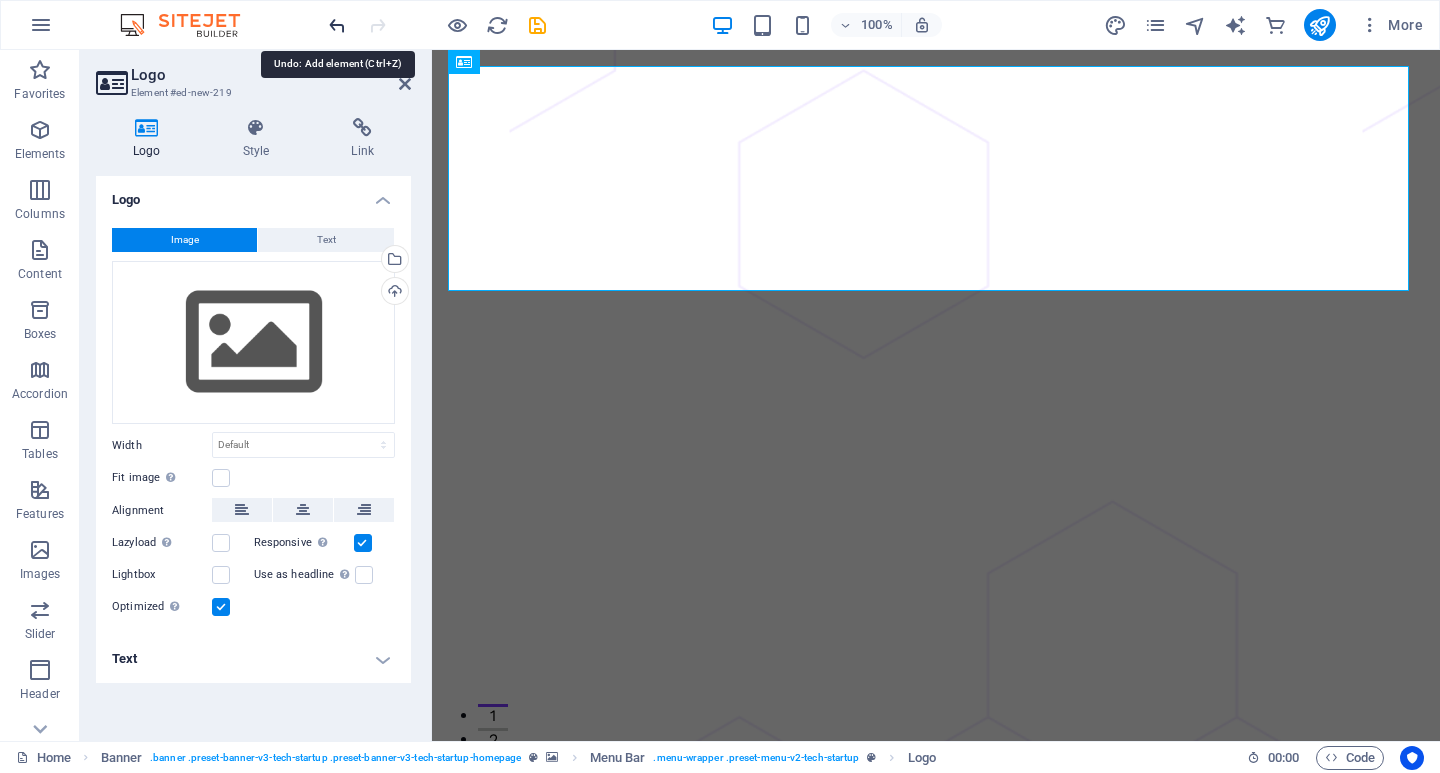 click at bounding box center [337, 25] 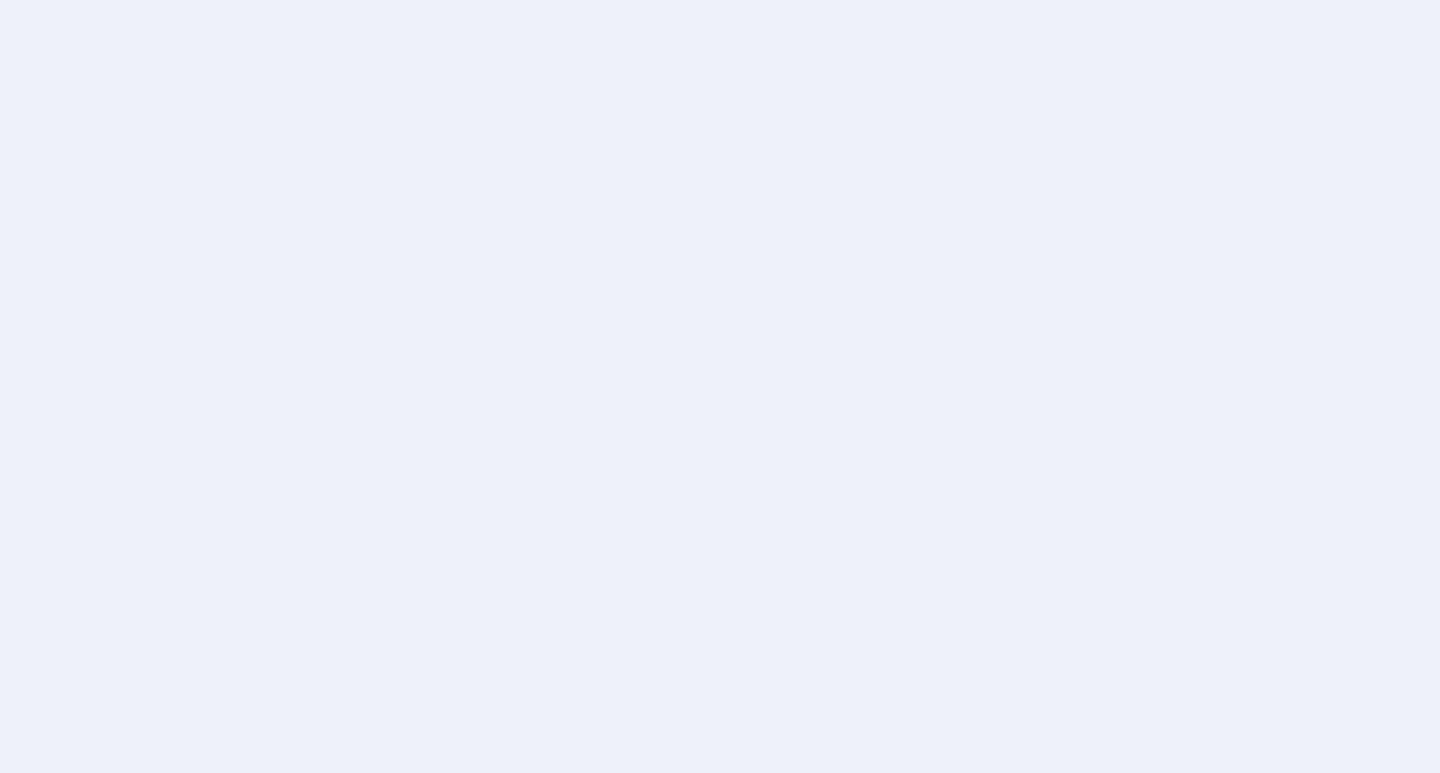 scroll, scrollTop: 0, scrollLeft: 0, axis: both 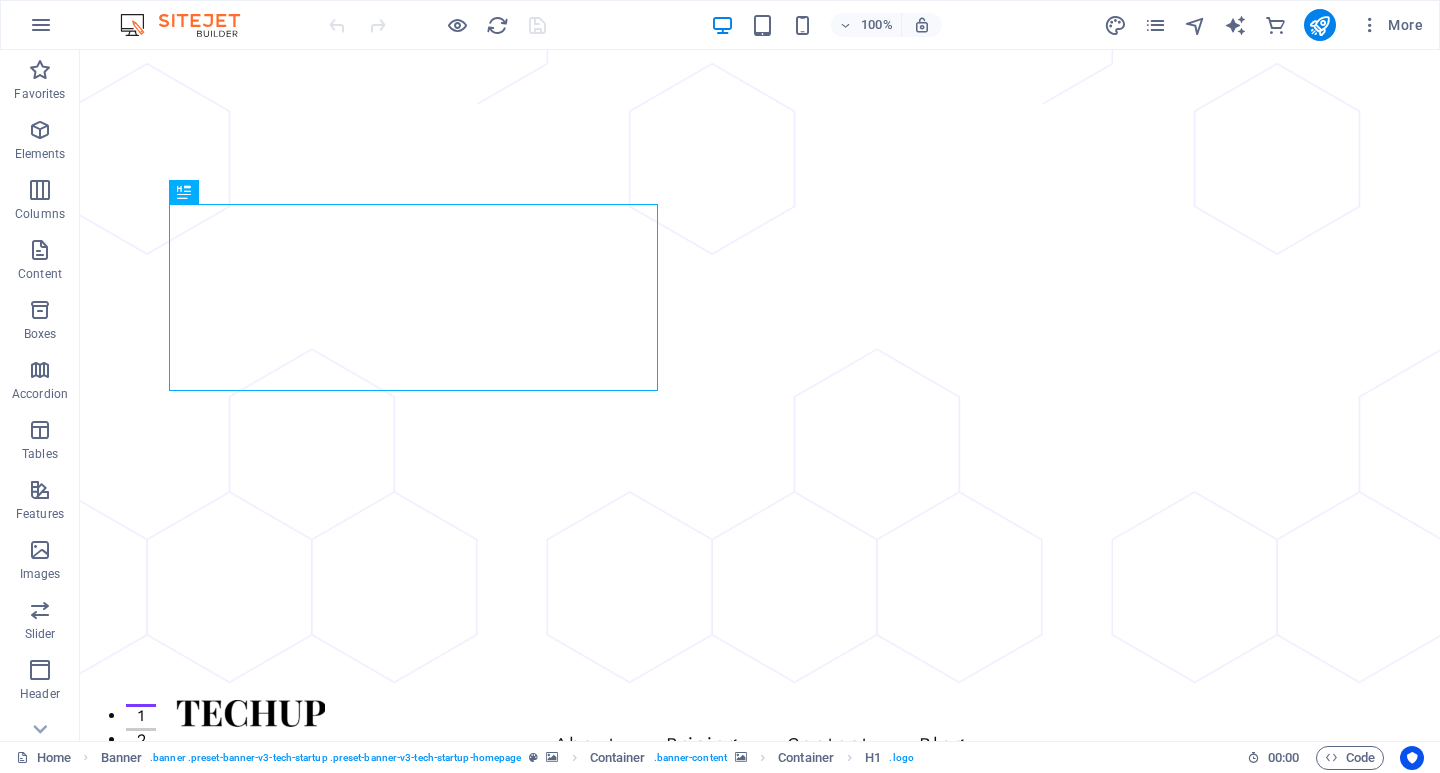 click at bounding box center [190, 25] 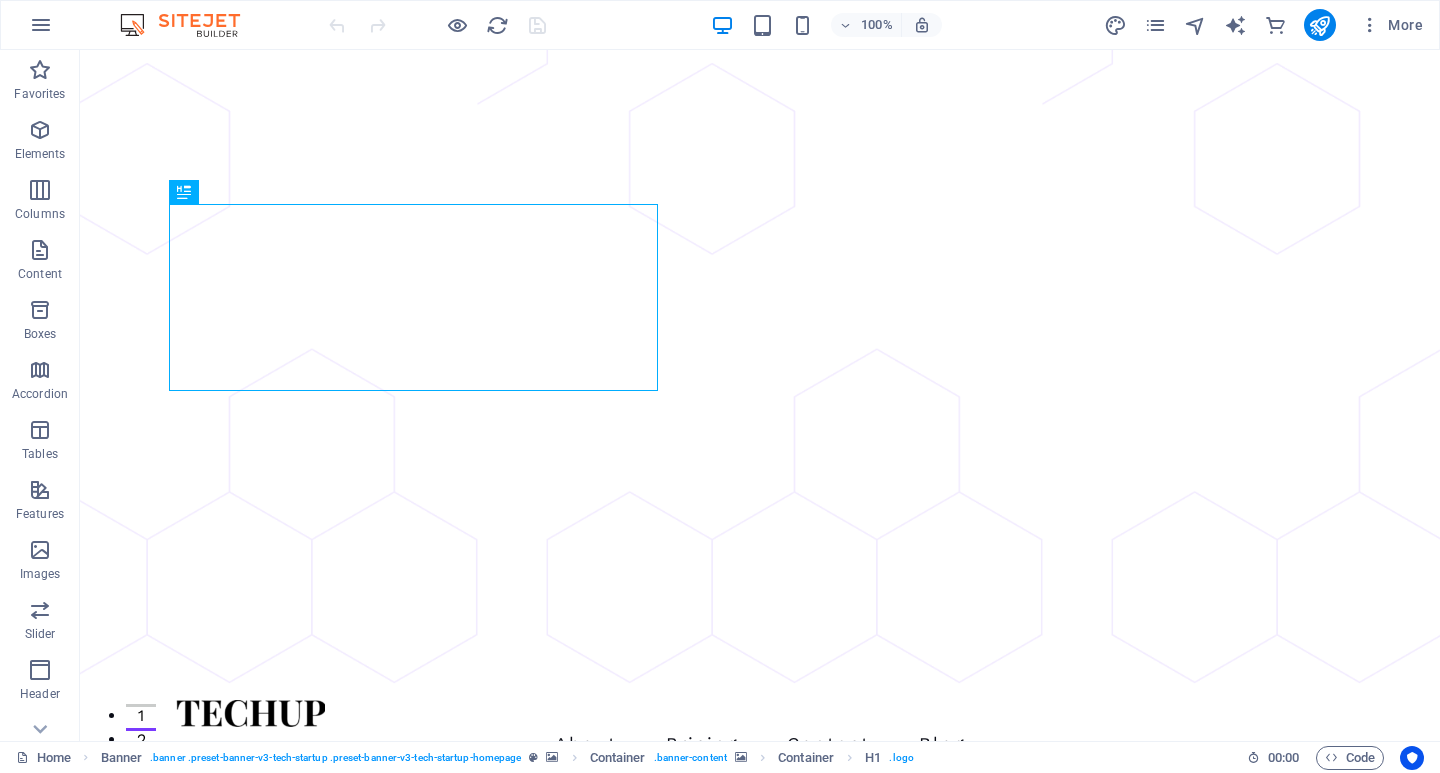 click at bounding box center (190, 25) 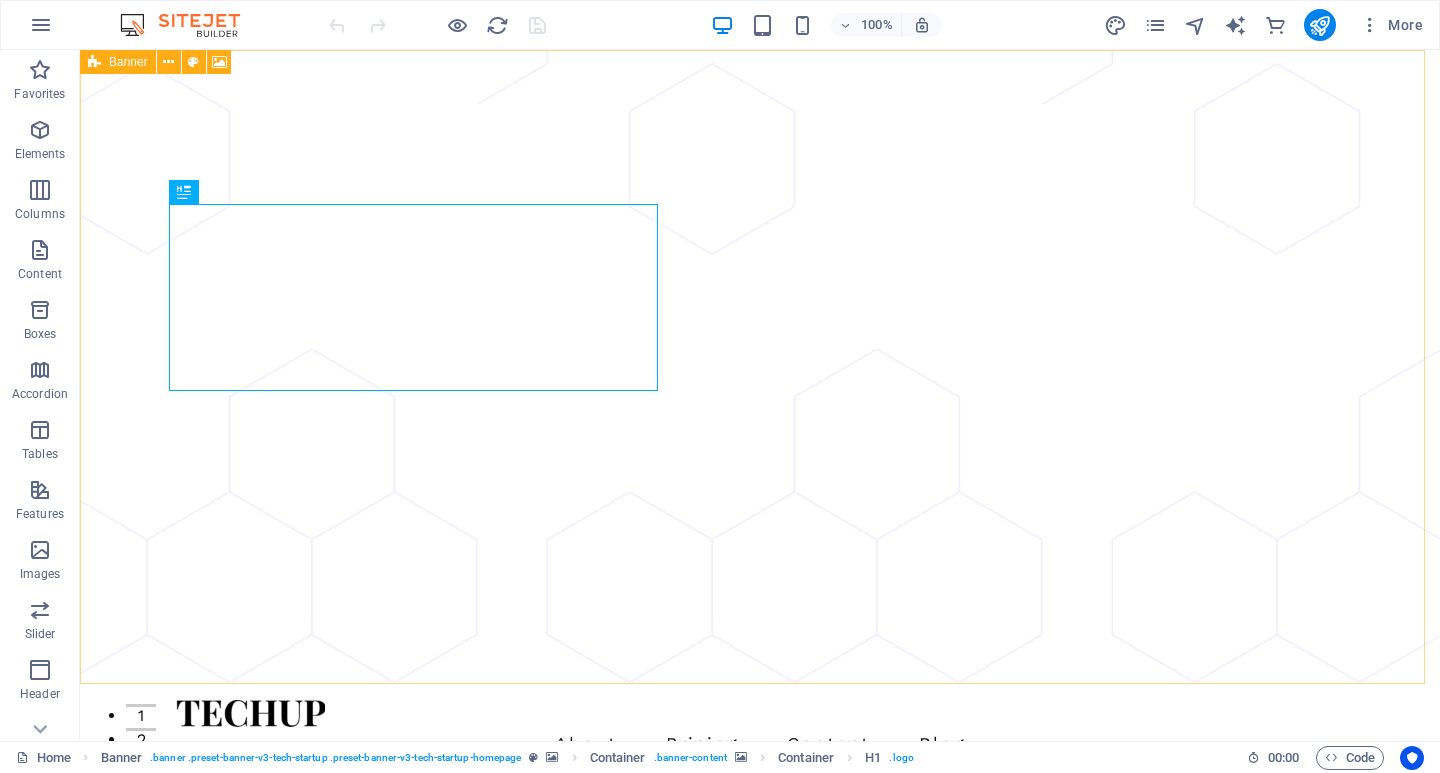 click at bounding box center (94, 62) 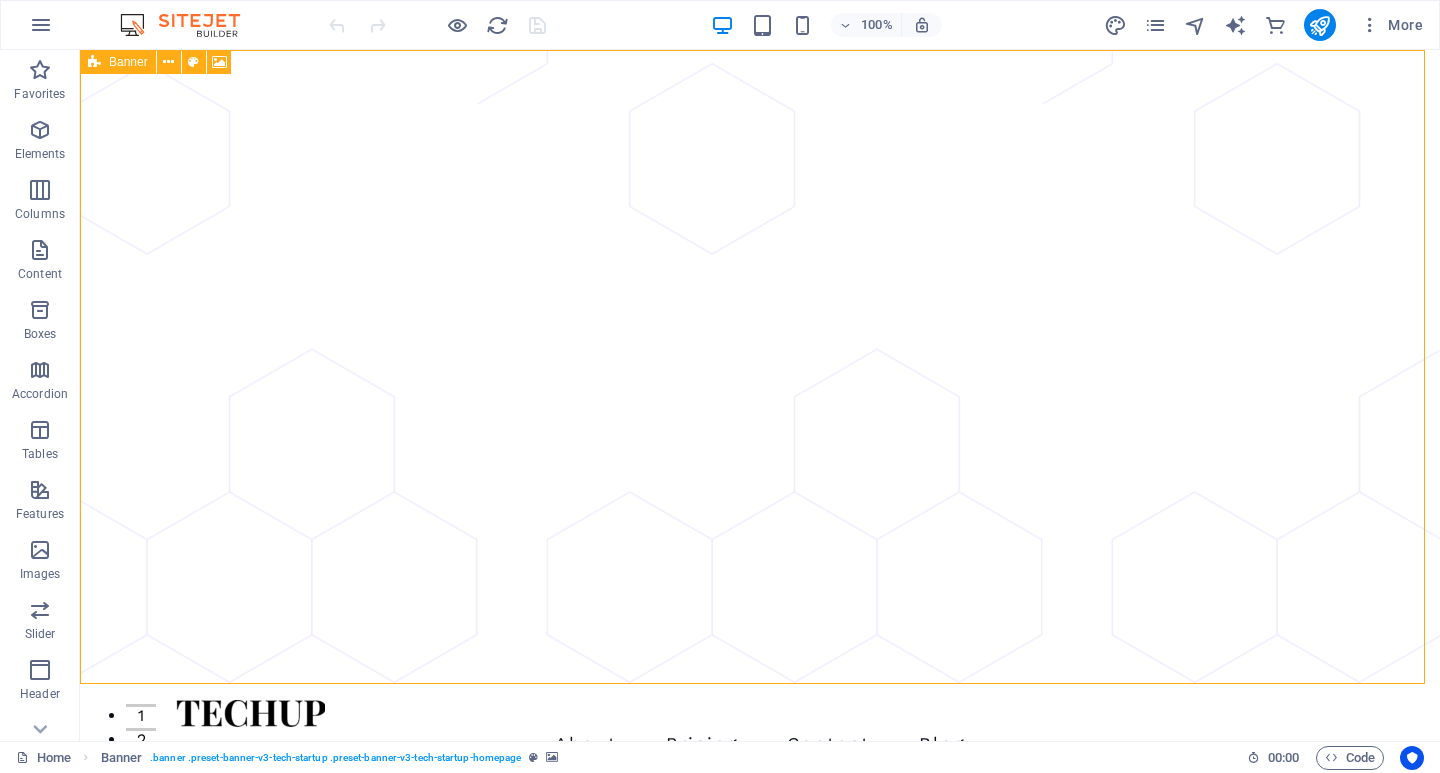 click on "Banner" at bounding box center [128, 62] 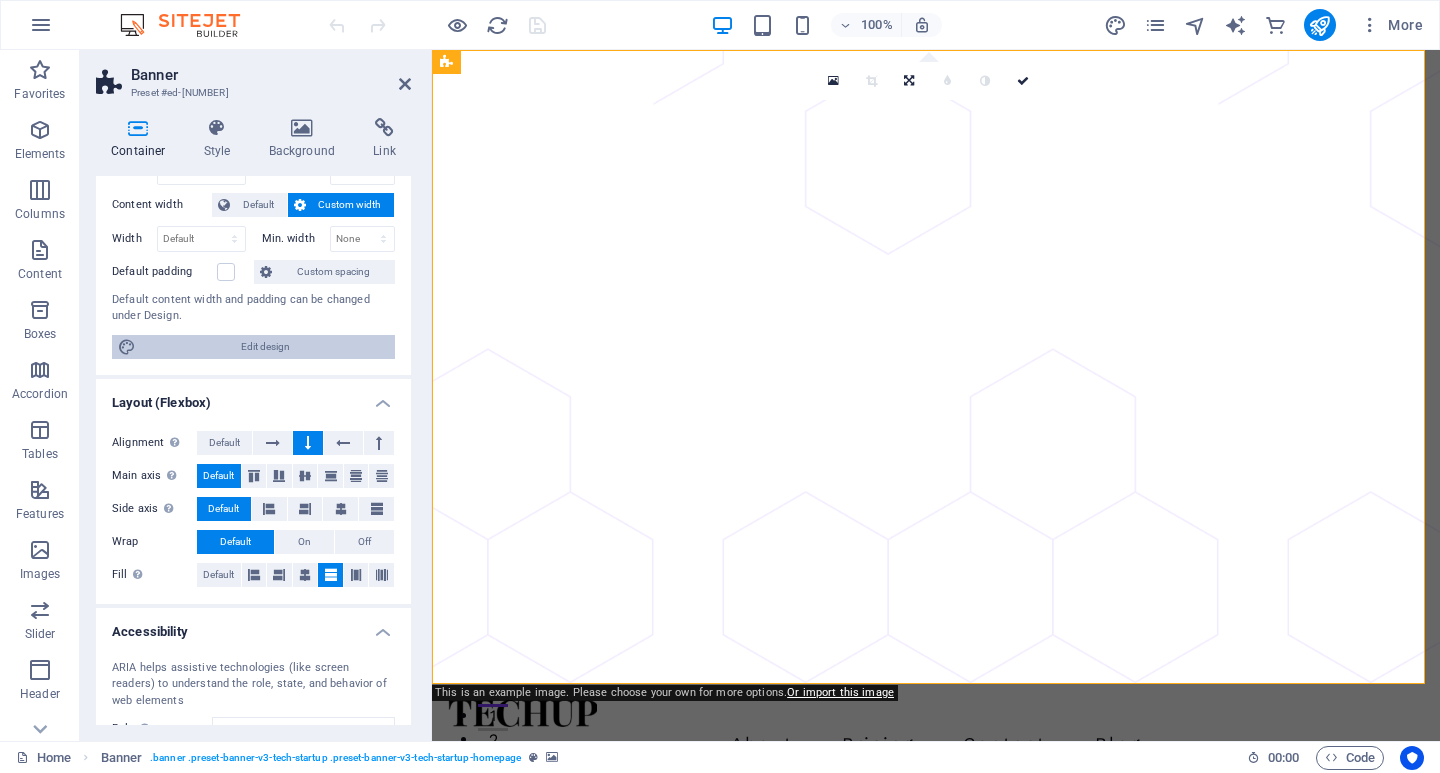 scroll, scrollTop: 200, scrollLeft: 0, axis: vertical 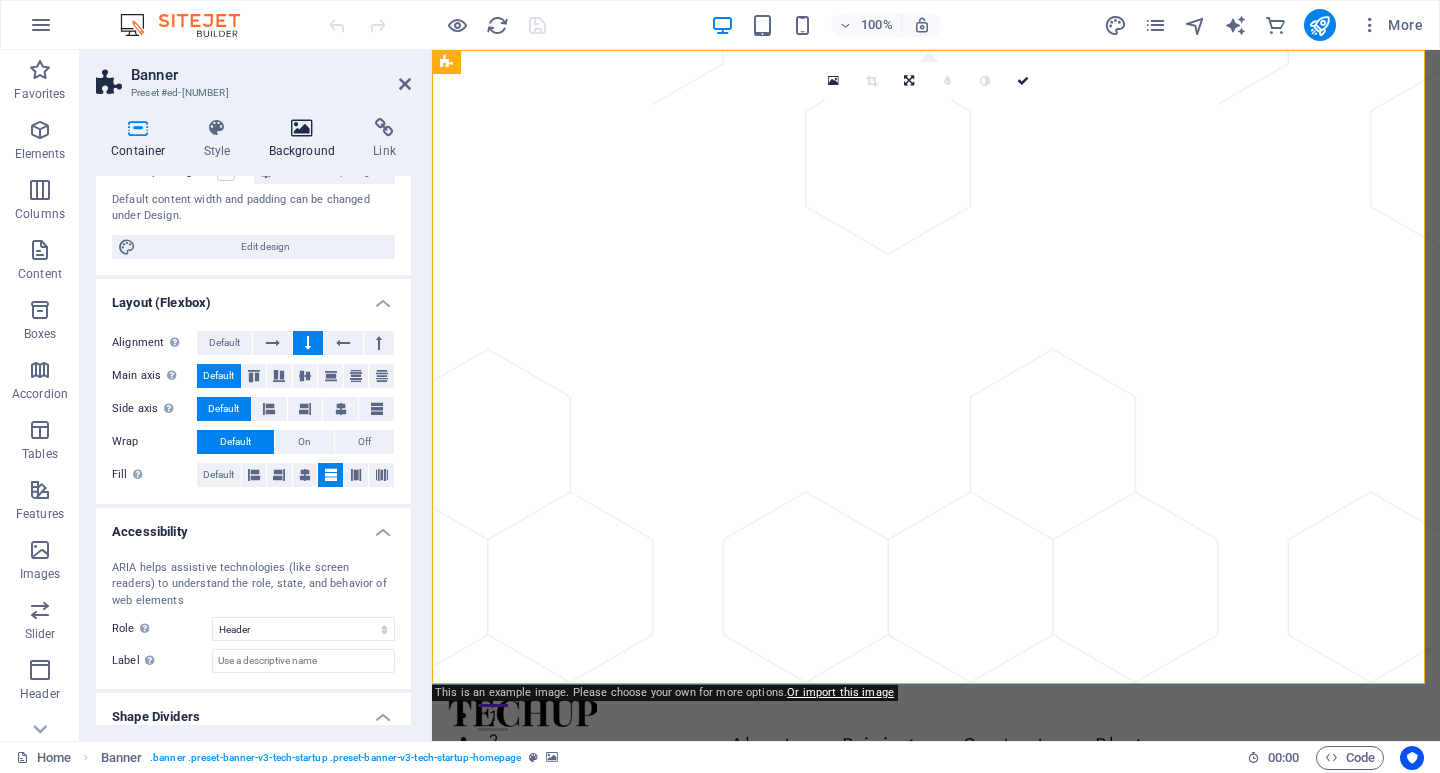 click at bounding box center (302, 128) 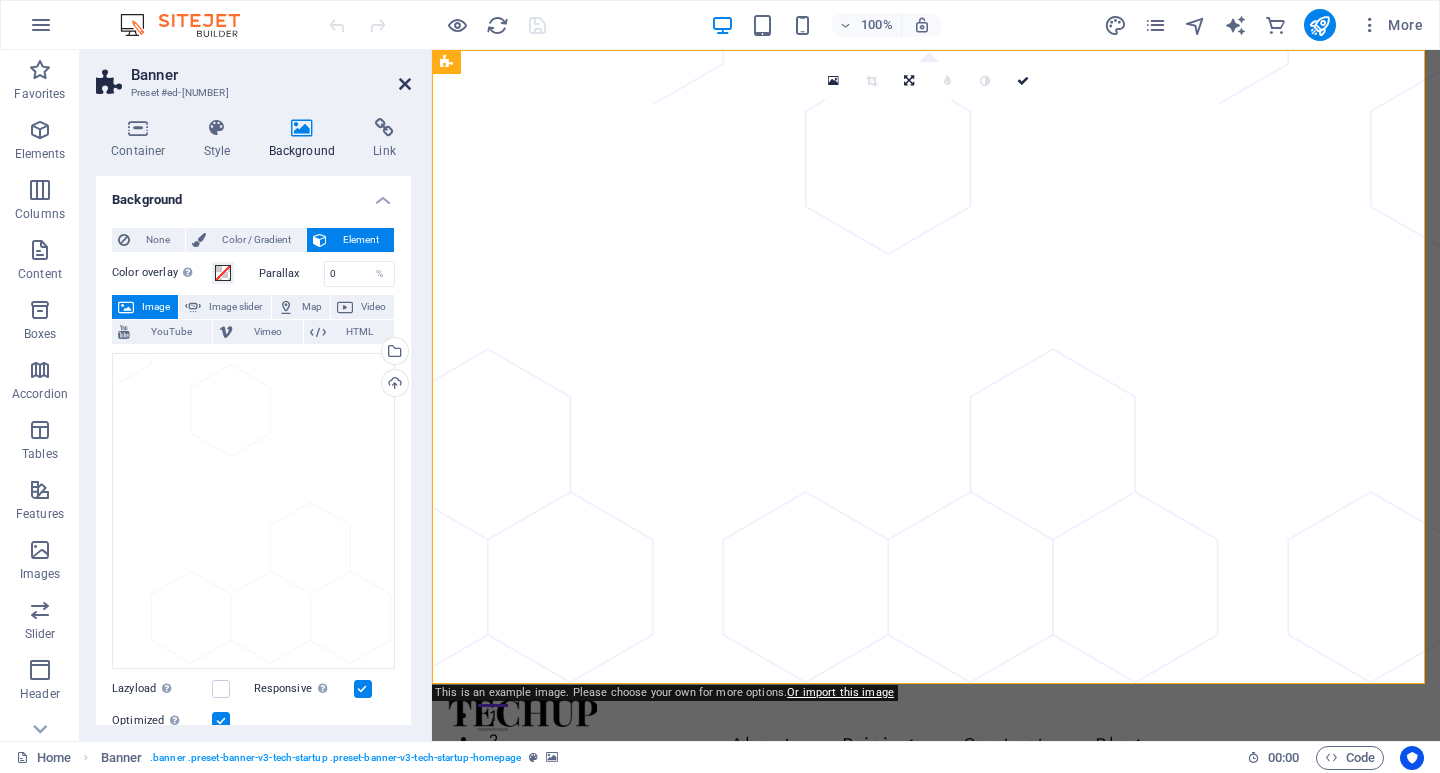 click at bounding box center (405, 84) 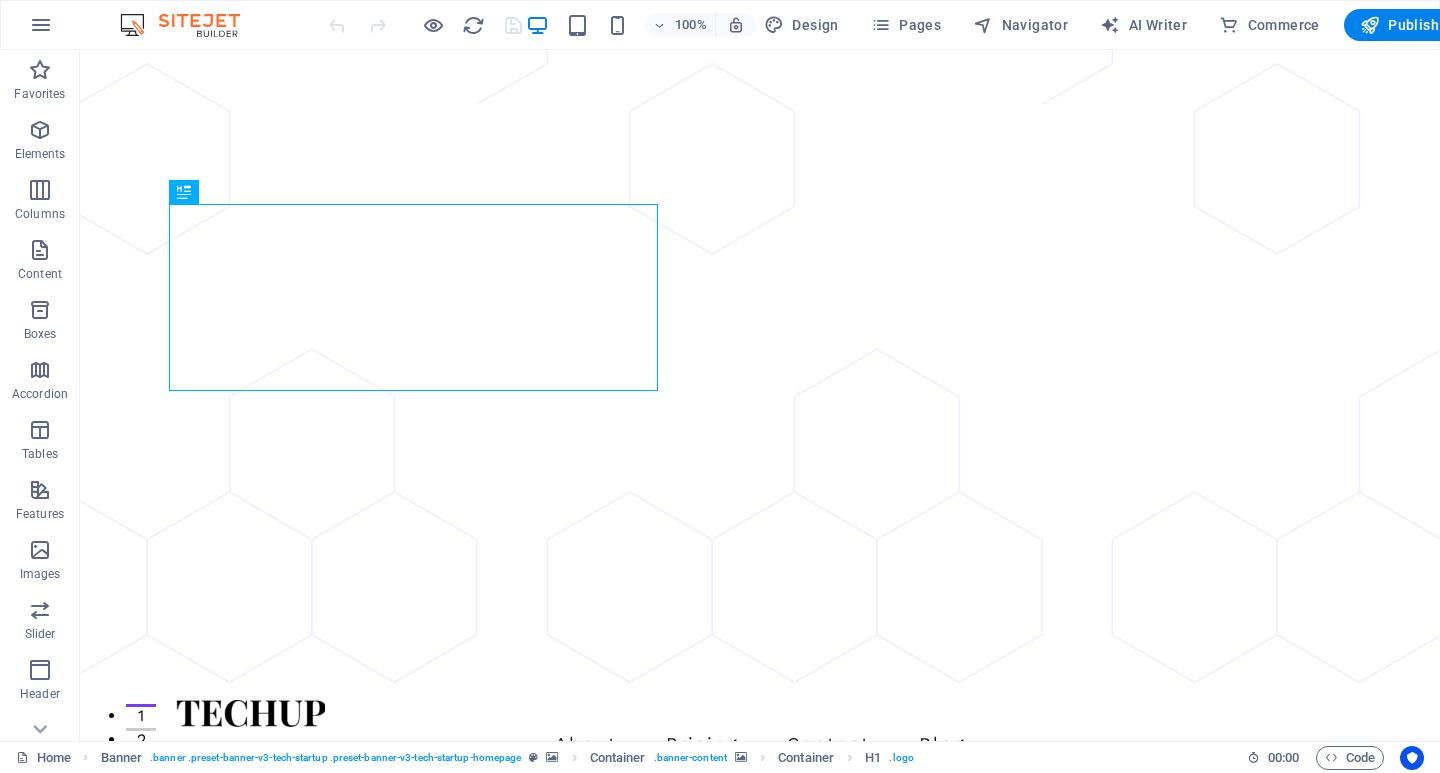 scroll, scrollTop: 0, scrollLeft: 0, axis: both 